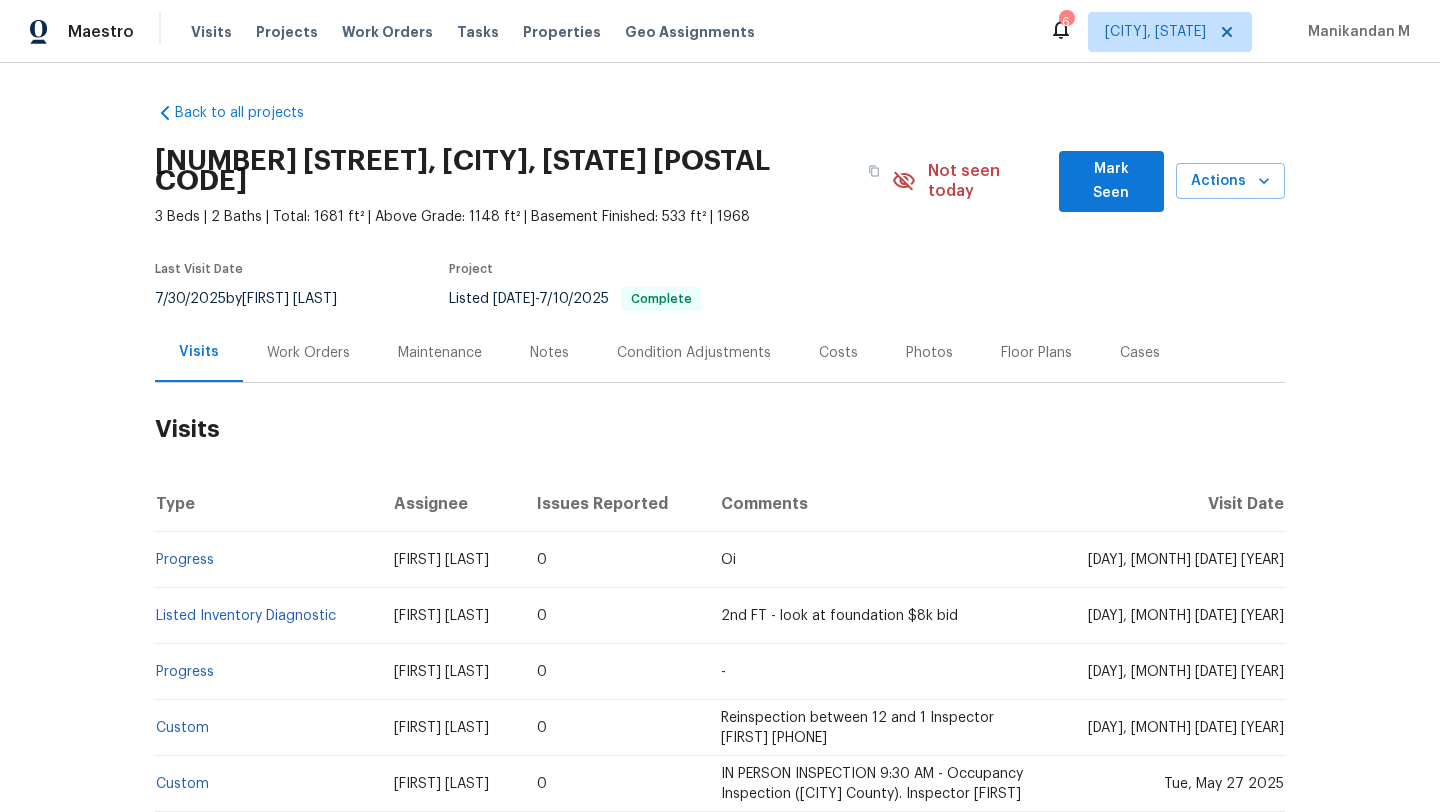 scroll, scrollTop: 0, scrollLeft: 0, axis: both 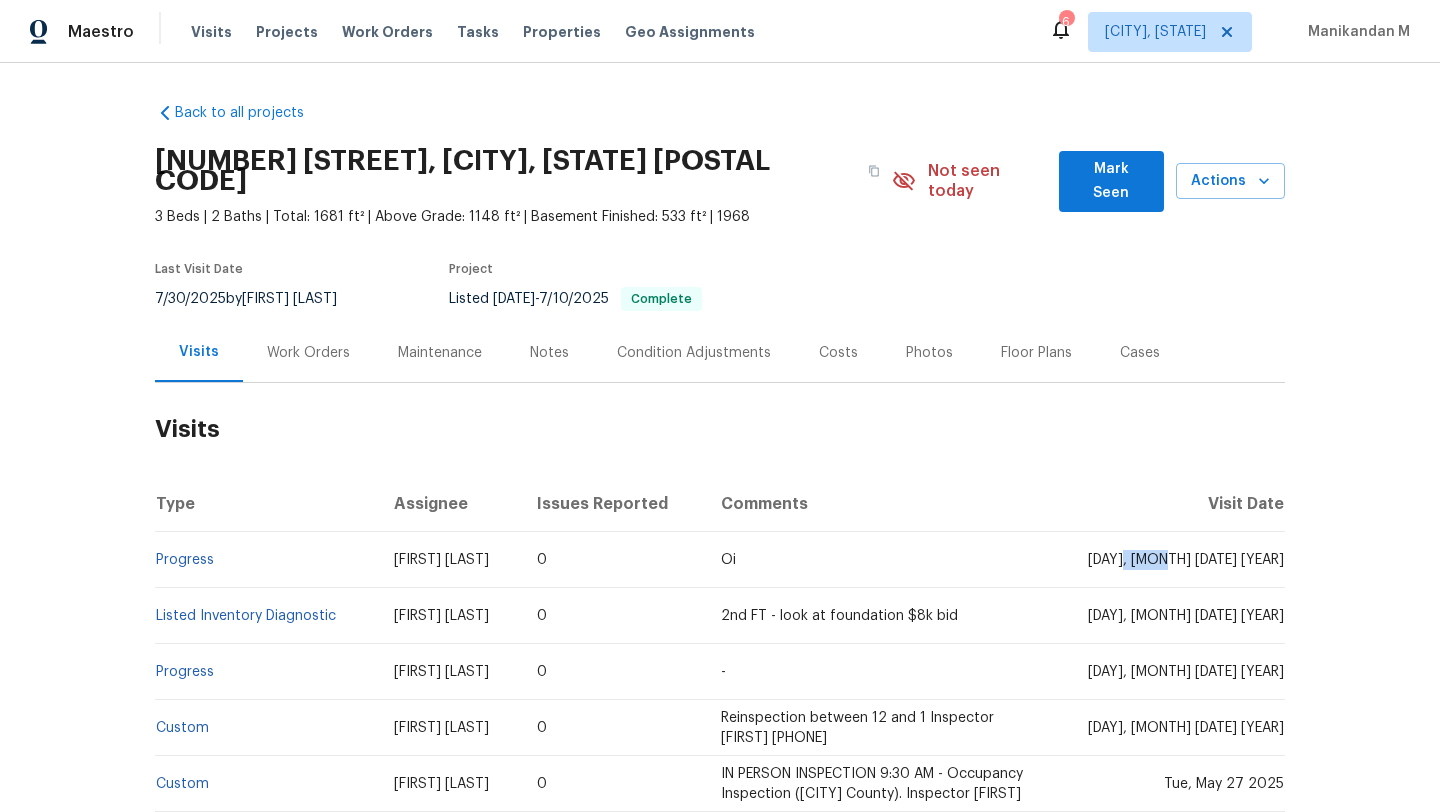 drag, startPoint x: 1202, startPoint y: 542, endPoint x: 1239, endPoint y: 543, distance: 37.01351 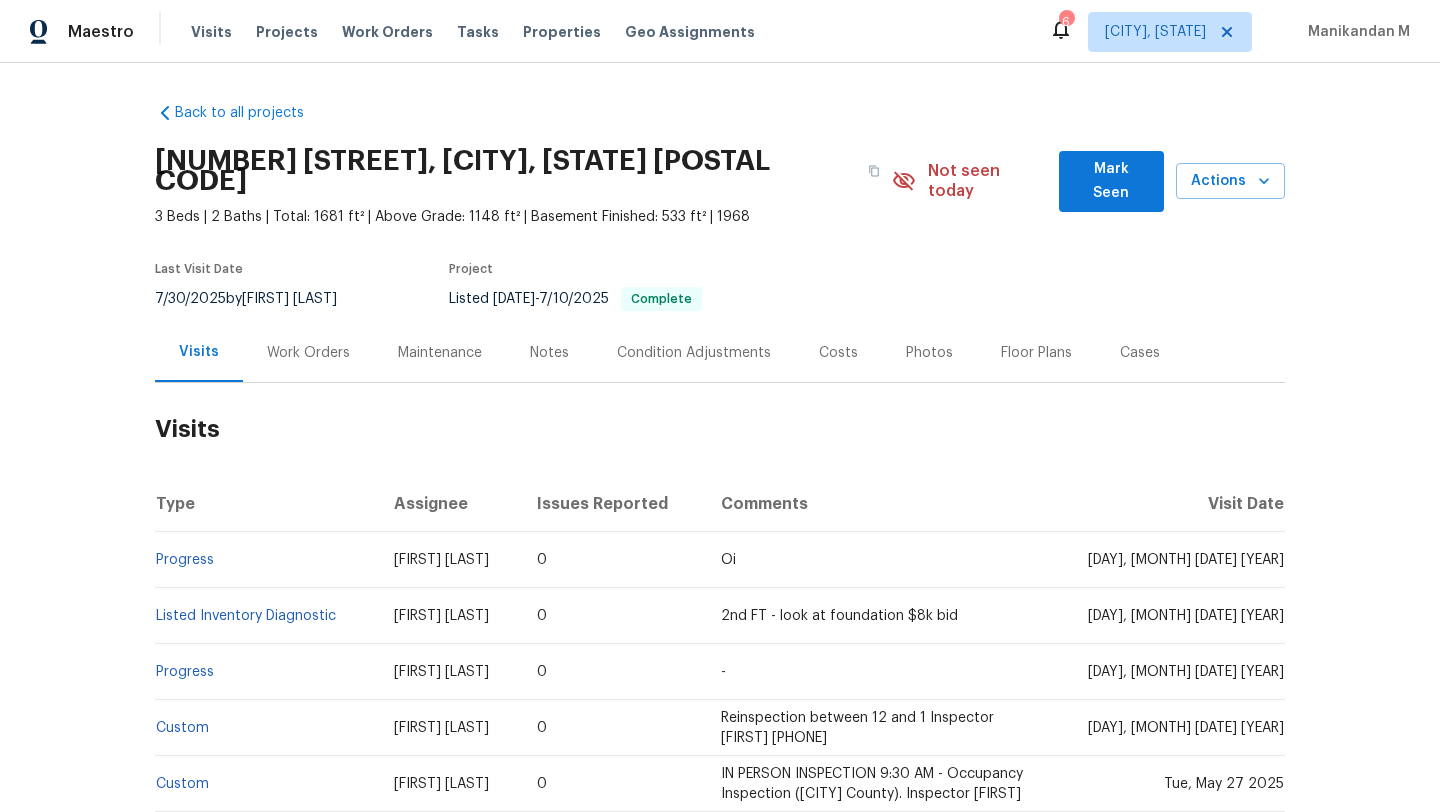 click on "Work Orders" at bounding box center (308, 352) 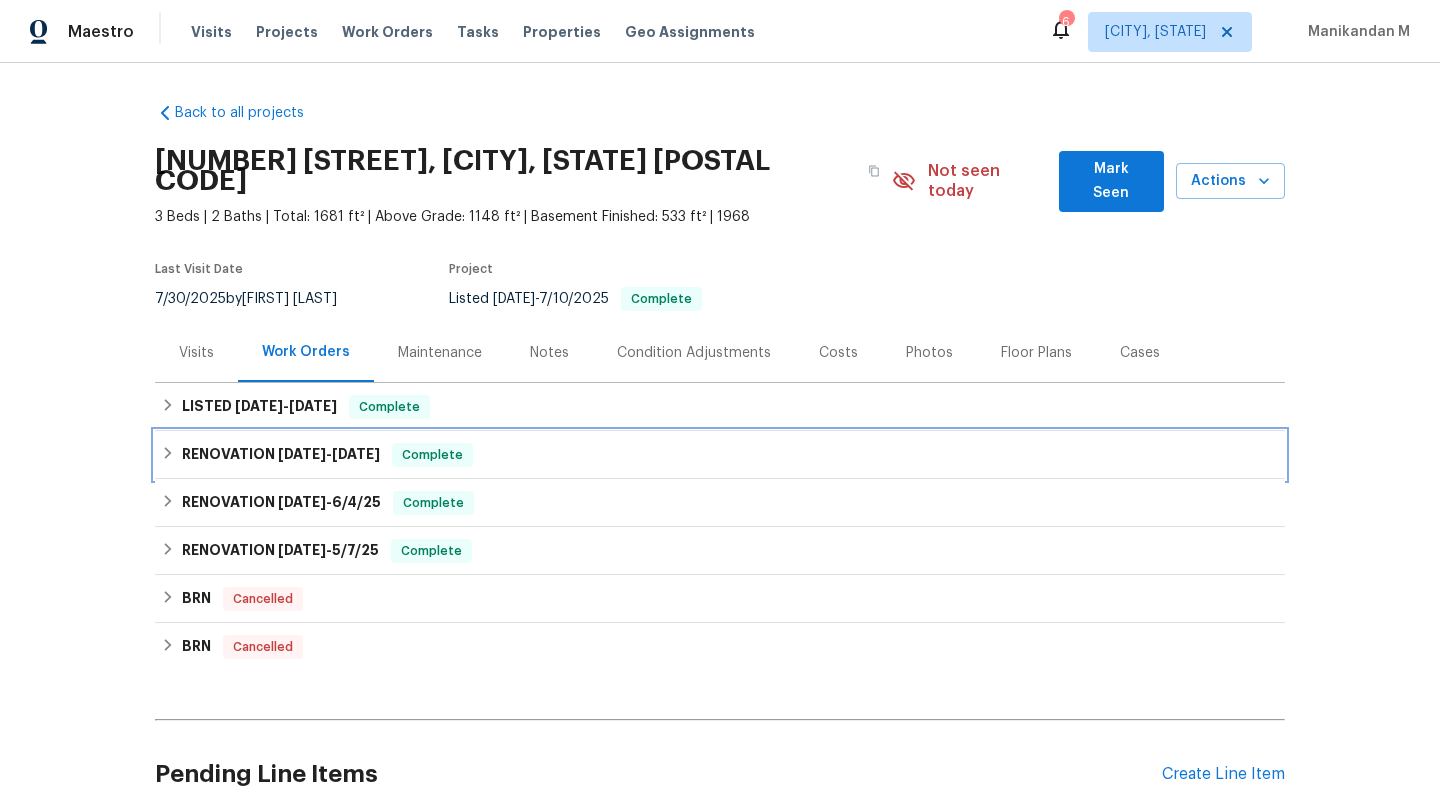 click on "RENOVATION   5/29/25  -  7/11/25 Complete" at bounding box center [720, 455] 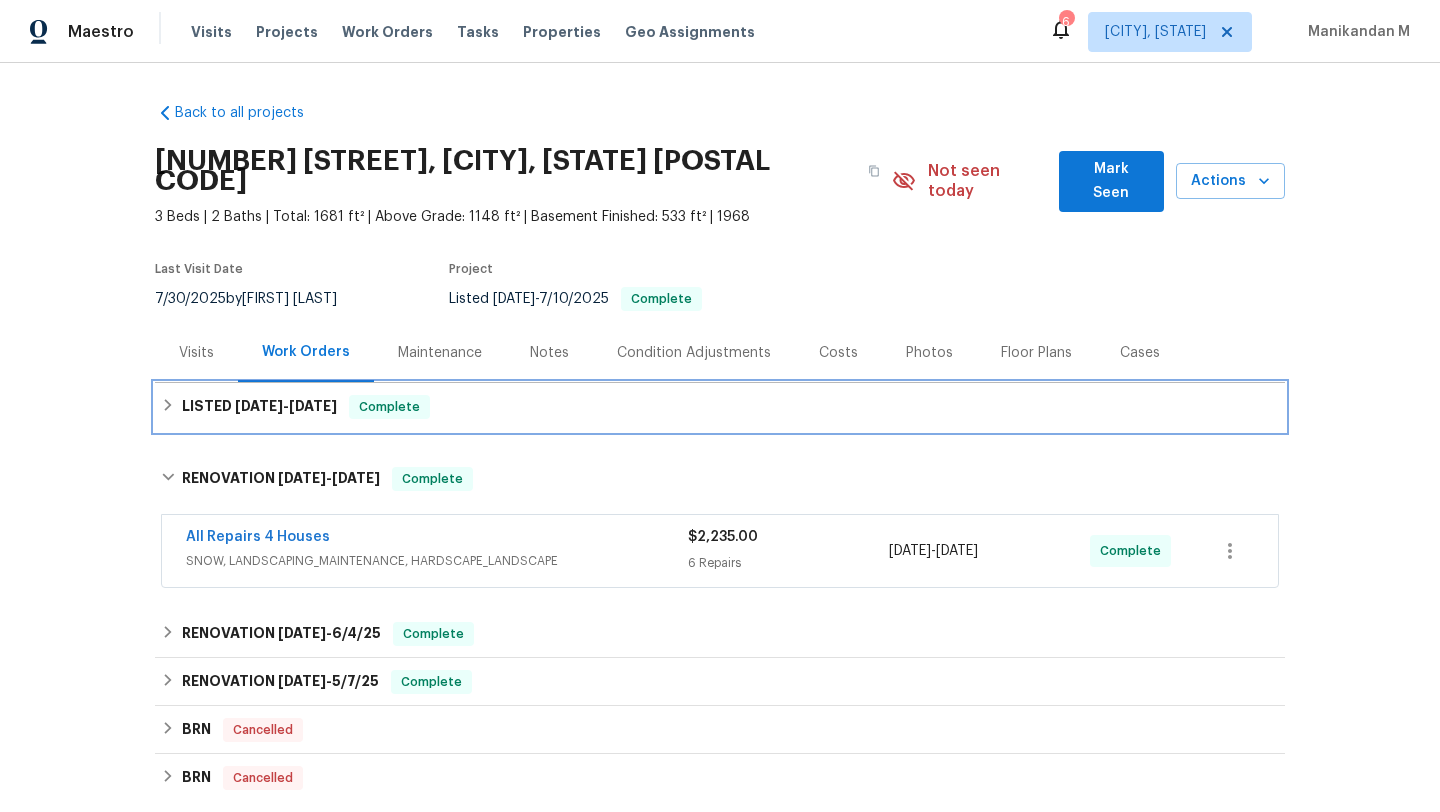 click on "7/10/25" at bounding box center (313, 406) 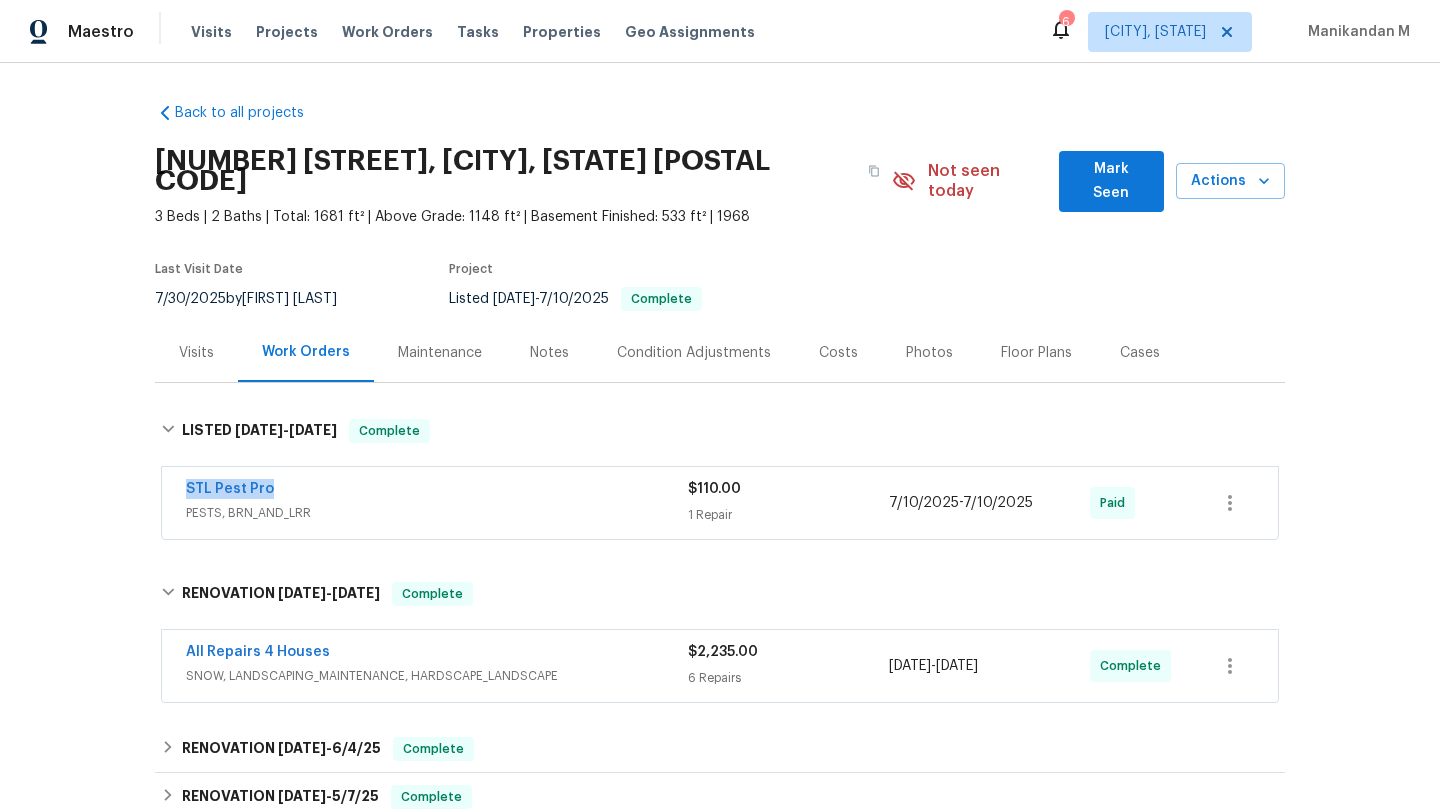 drag, startPoint x: 183, startPoint y: 476, endPoint x: 291, endPoint y: 476, distance: 108 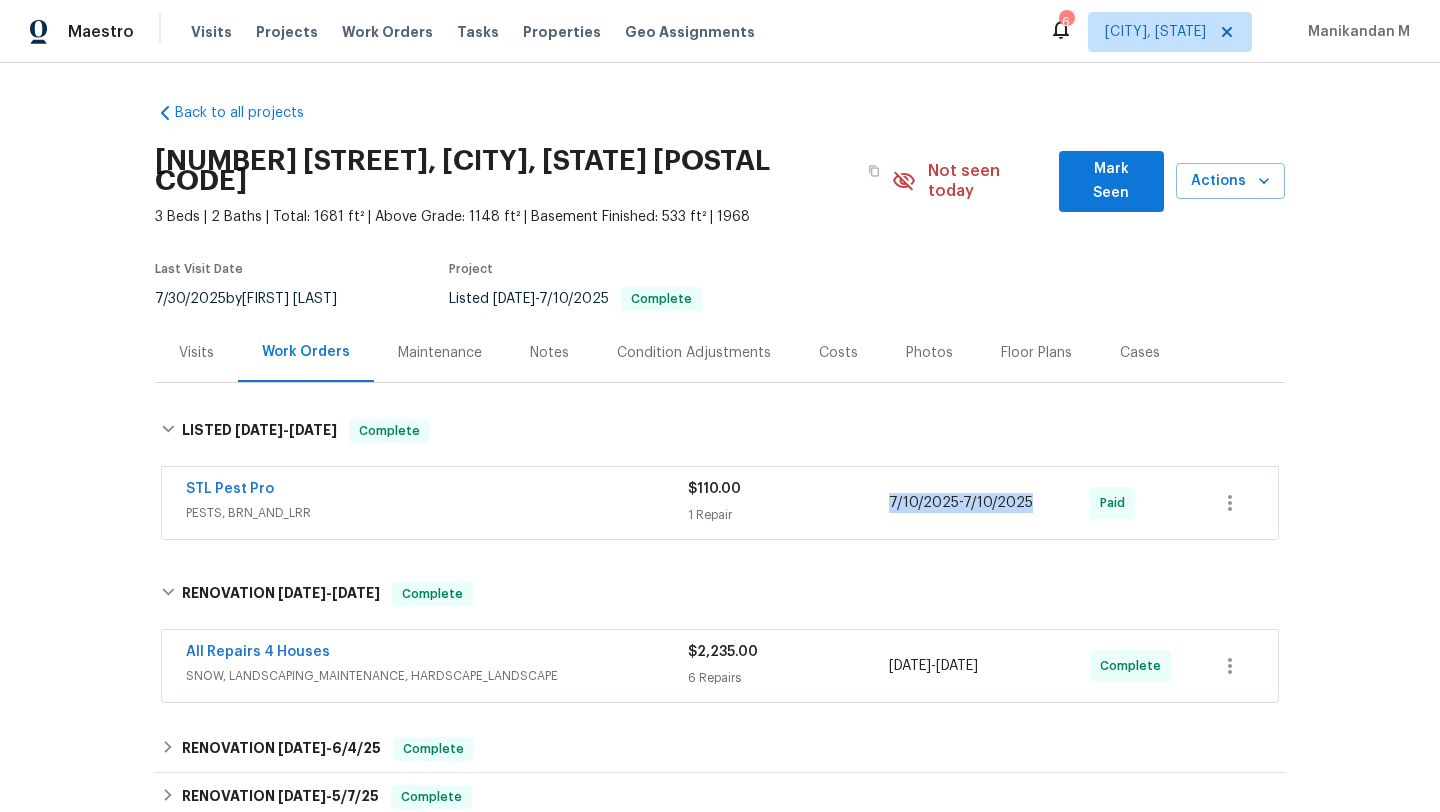 drag, startPoint x: 881, startPoint y: 484, endPoint x: 1019, endPoint y: 481, distance: 138.03261 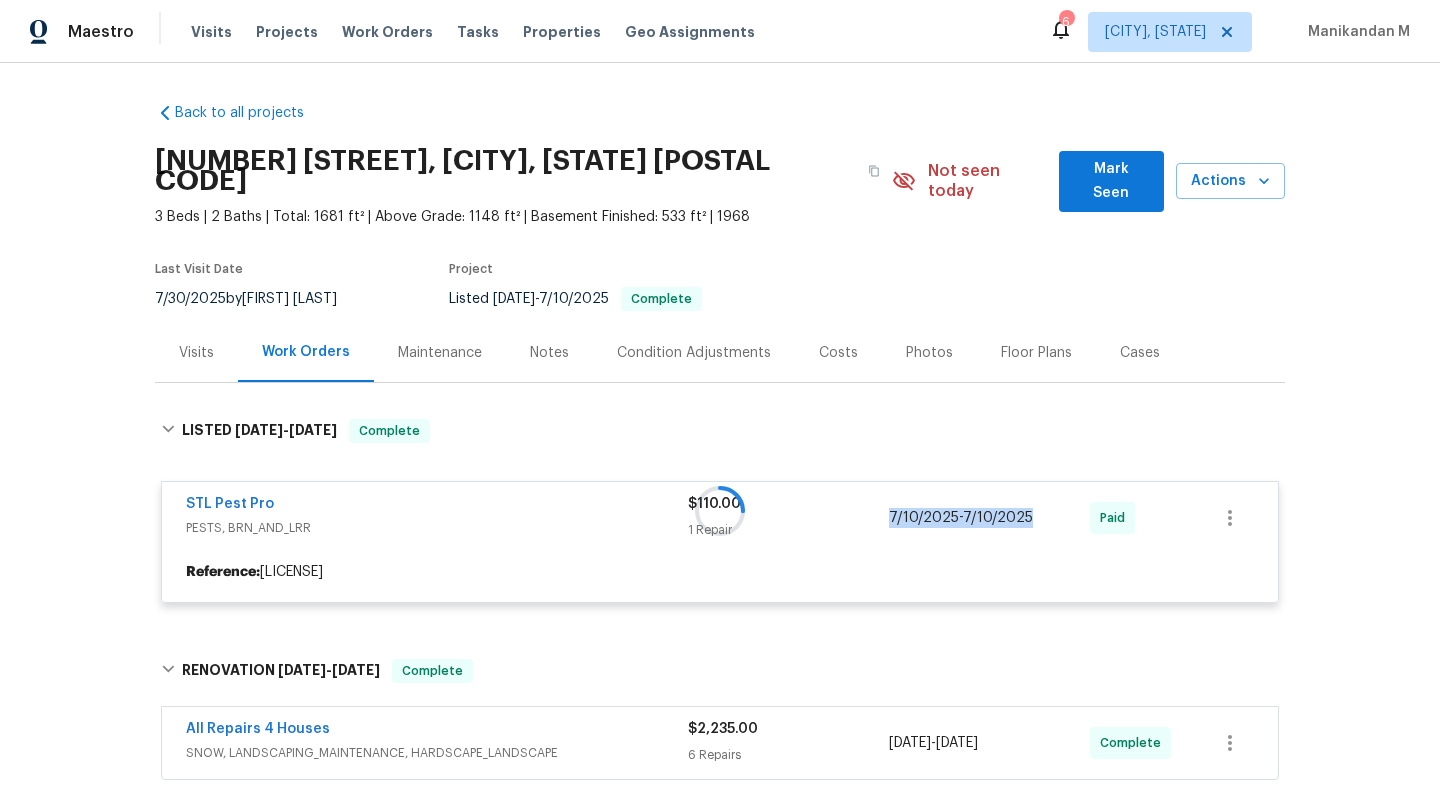 copy on "7/10/2025  -  7/10/2025" 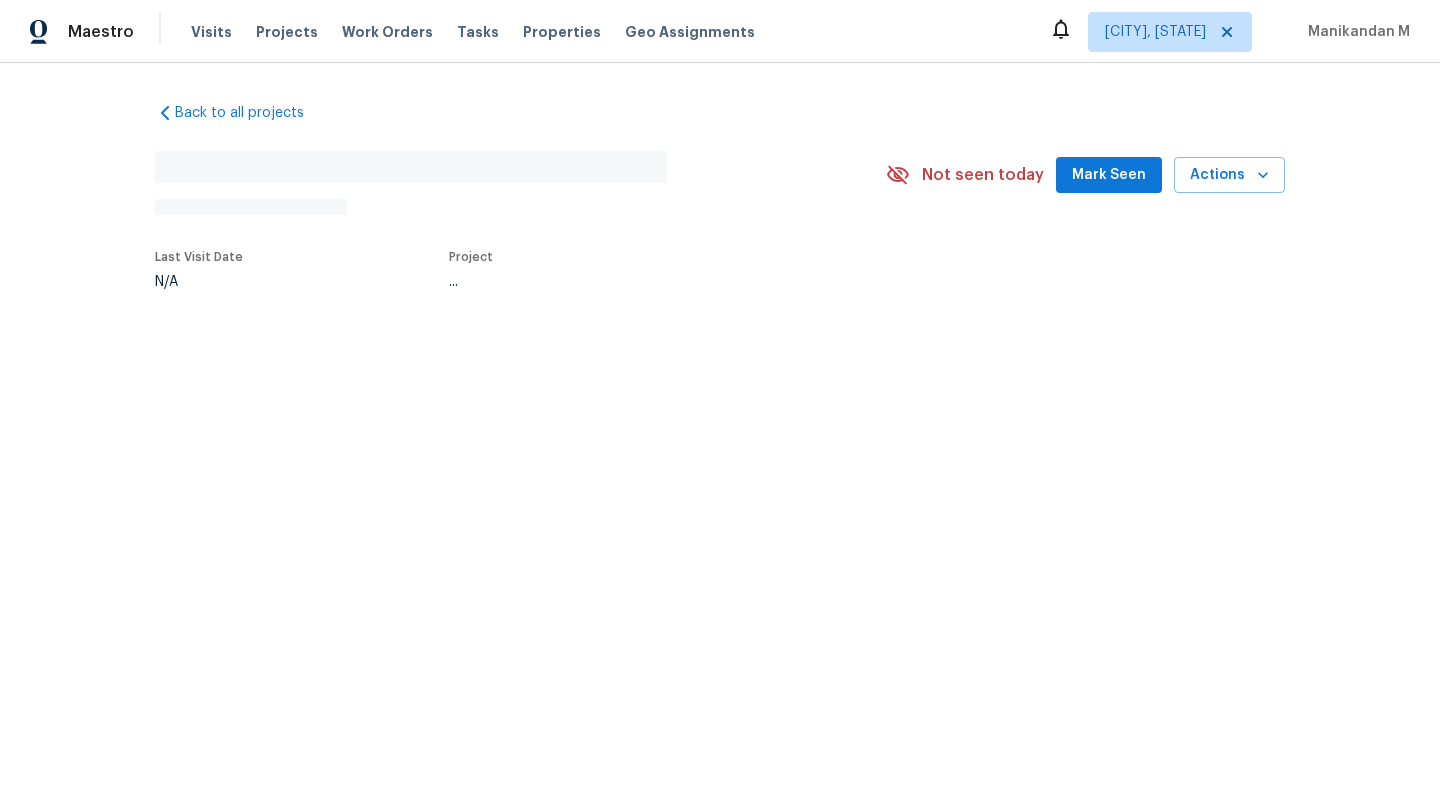 scroll, scrollTop: 0, scrollLeft: 0, axis: both 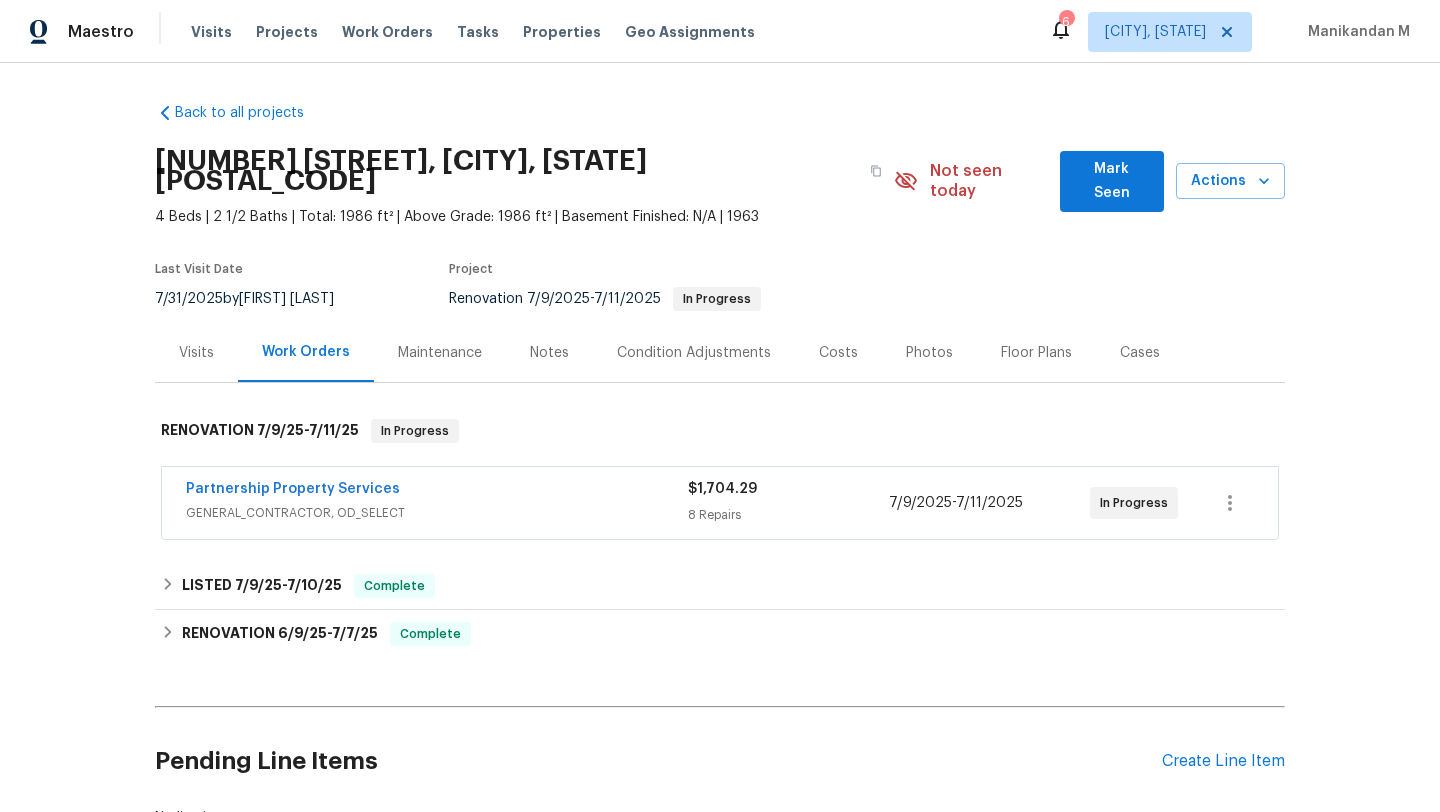 click on "GENERAL_CONTRACTOR, OD_SELECT" at bounding box center (437, 513) 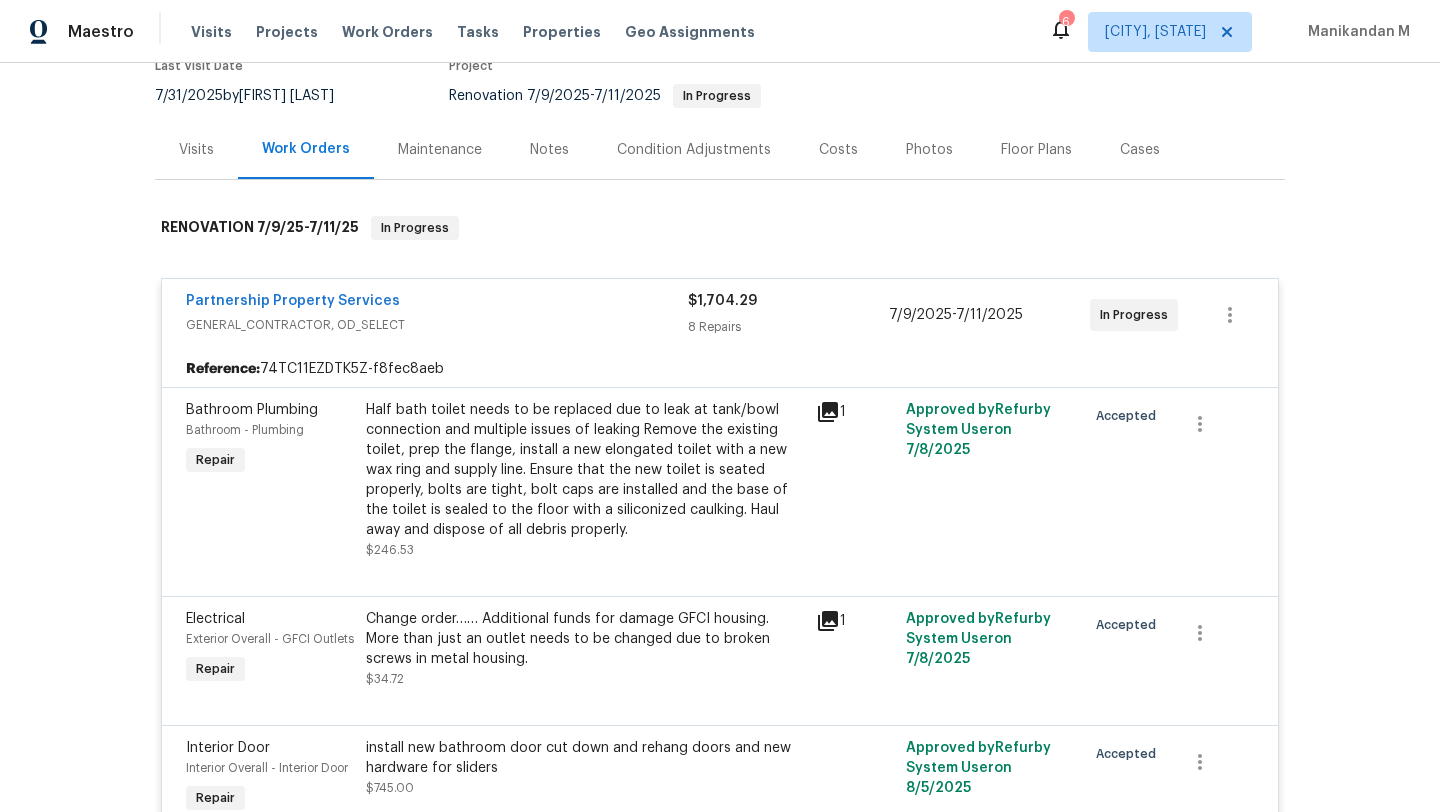 scroll, scrollTop: 0, scrollLeft: 0, axis: both 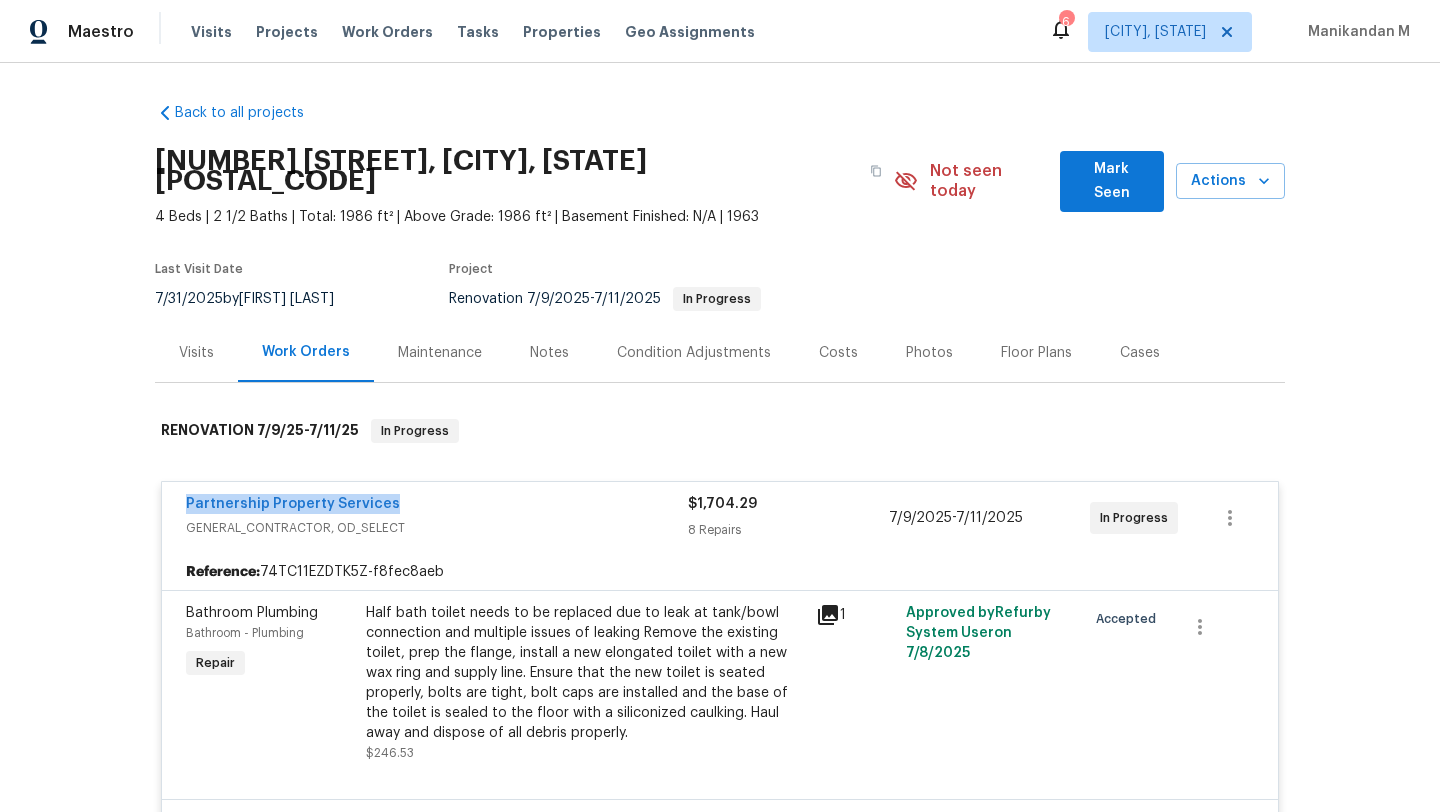 drag, startPoint x: 157, startPoint y: 488, endPoint x: 386, endPoint y: 488, distance: 229 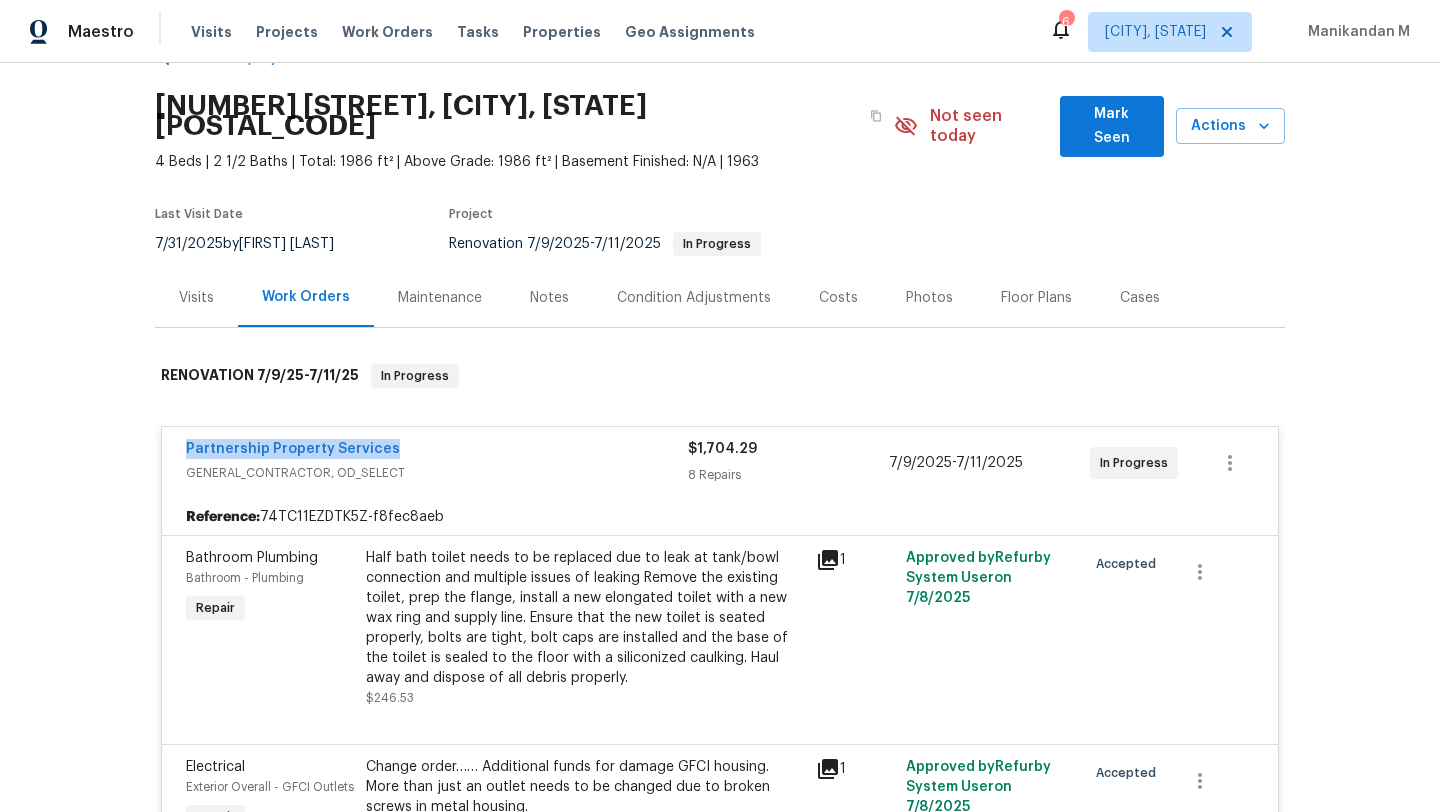 scroll, scrollTop: 0, scrollLeft: 0, axis: both 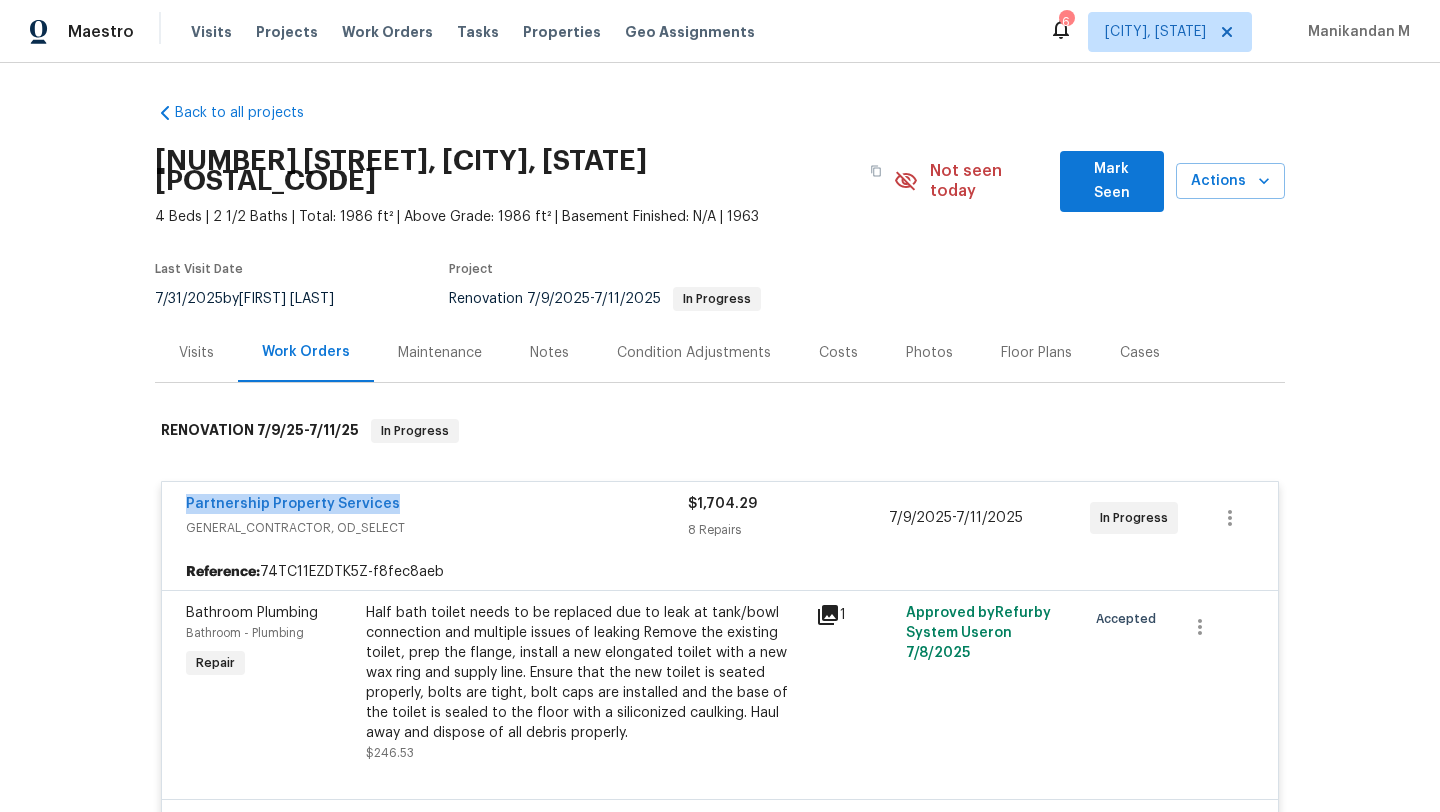 copy on "Partnership Property Services" 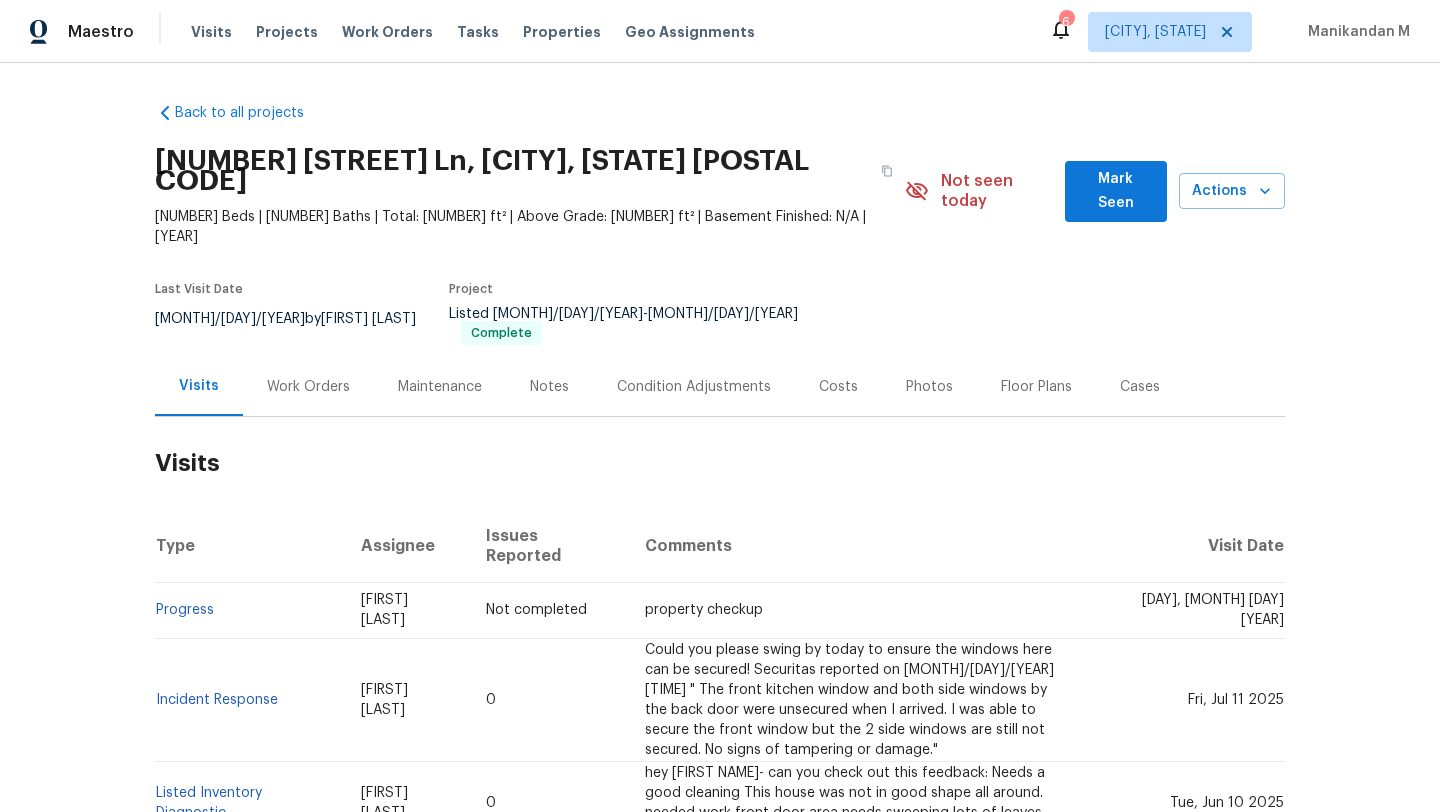 scroll, scrollTop: 0, scrollLeft: 0, axis: both 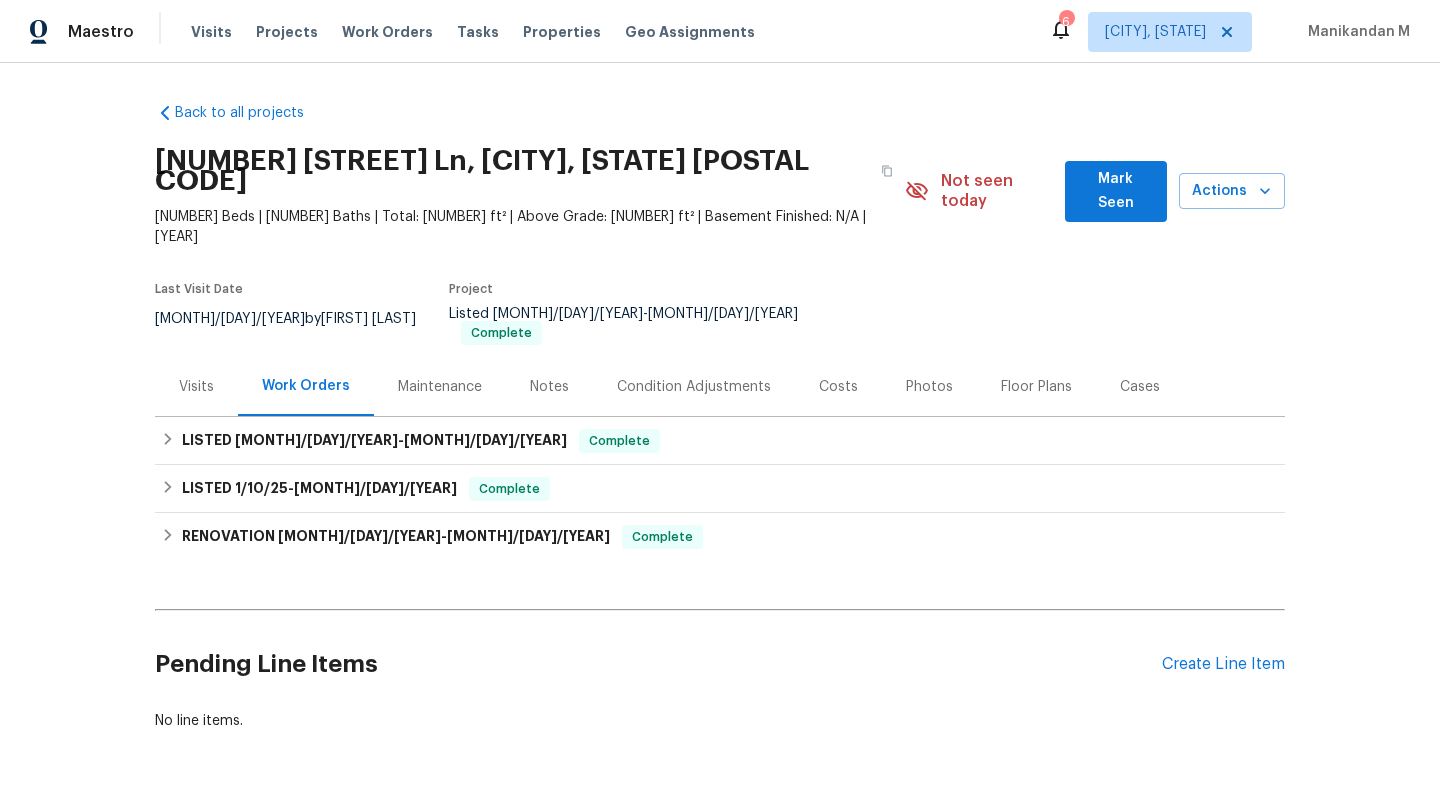 click on "Visits" at bounding box center [196, 387] 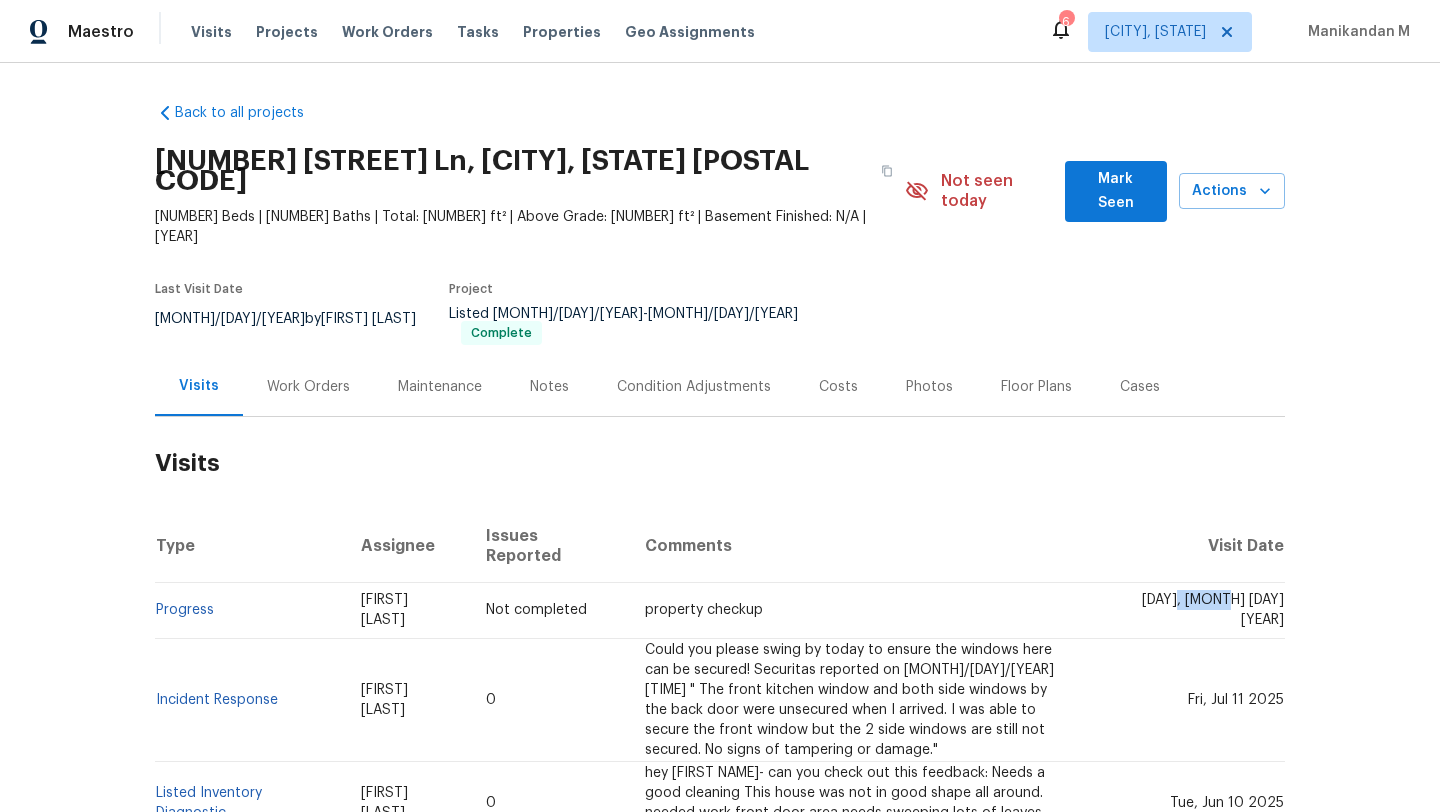drag, startPoint x: 1193, startPoint y: 544, endPoint x: 1242, endPoint y: 543, distance: 49.010204 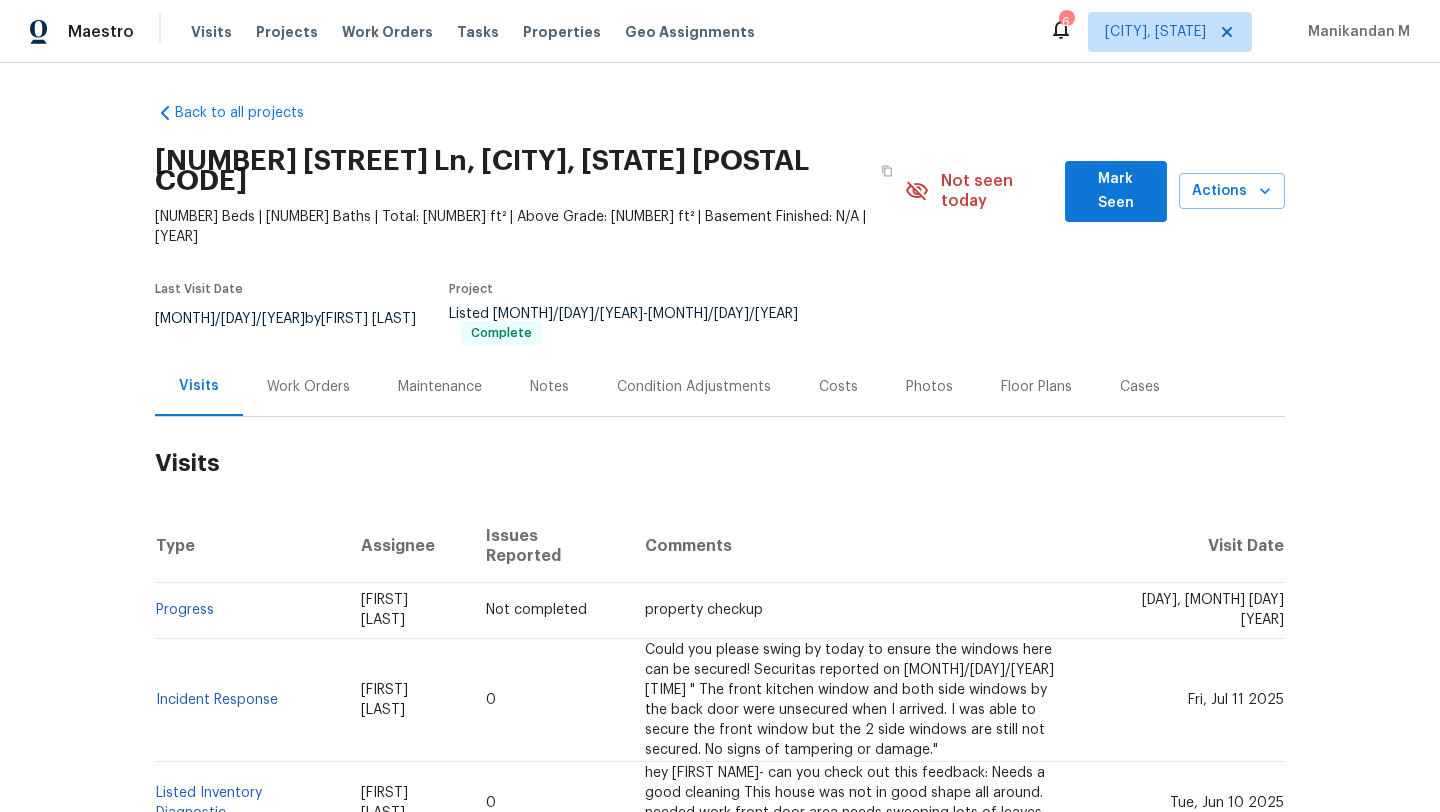 click on "Work Orders" at bounding box center (308, 386) 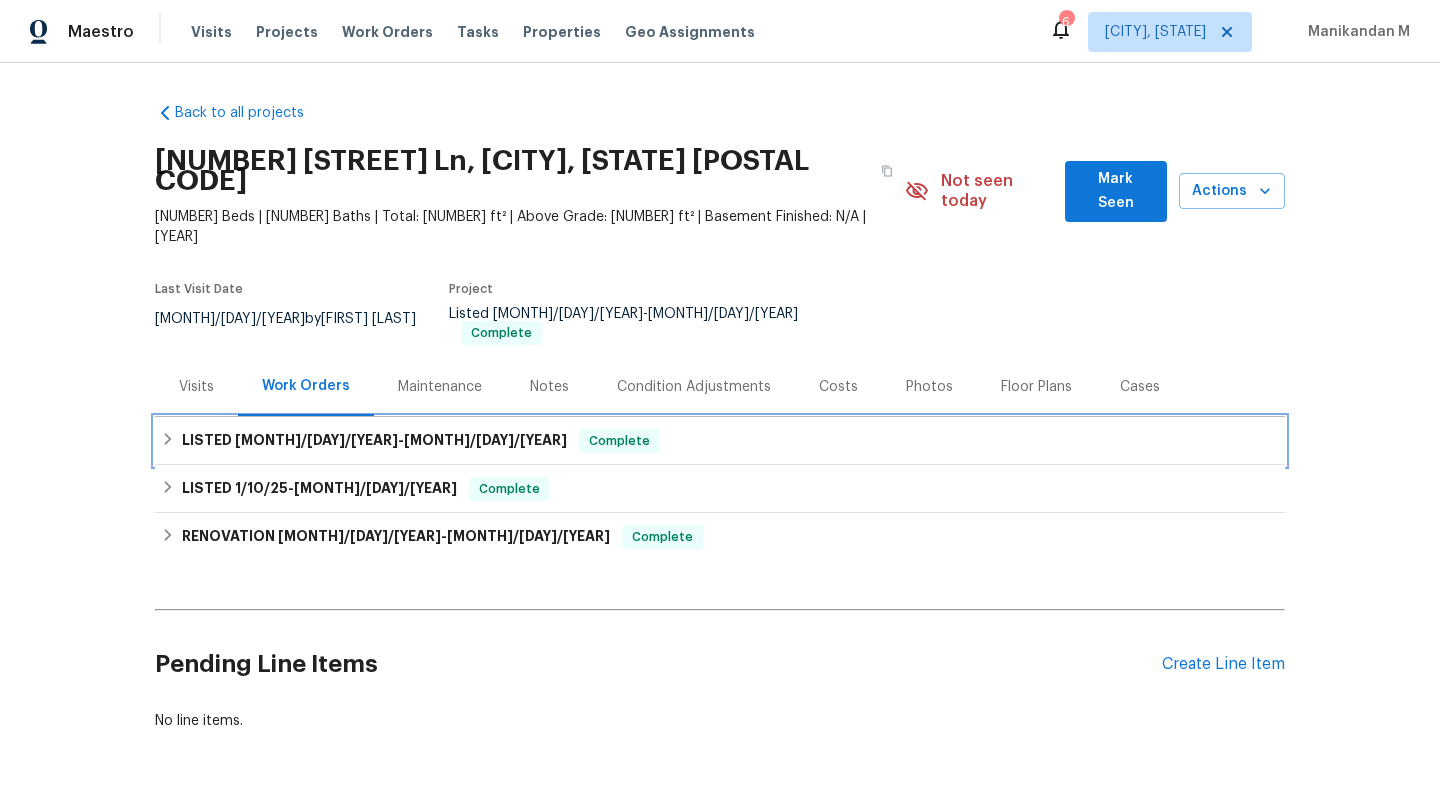 click on "Complete" at bounding box center (619, 441) 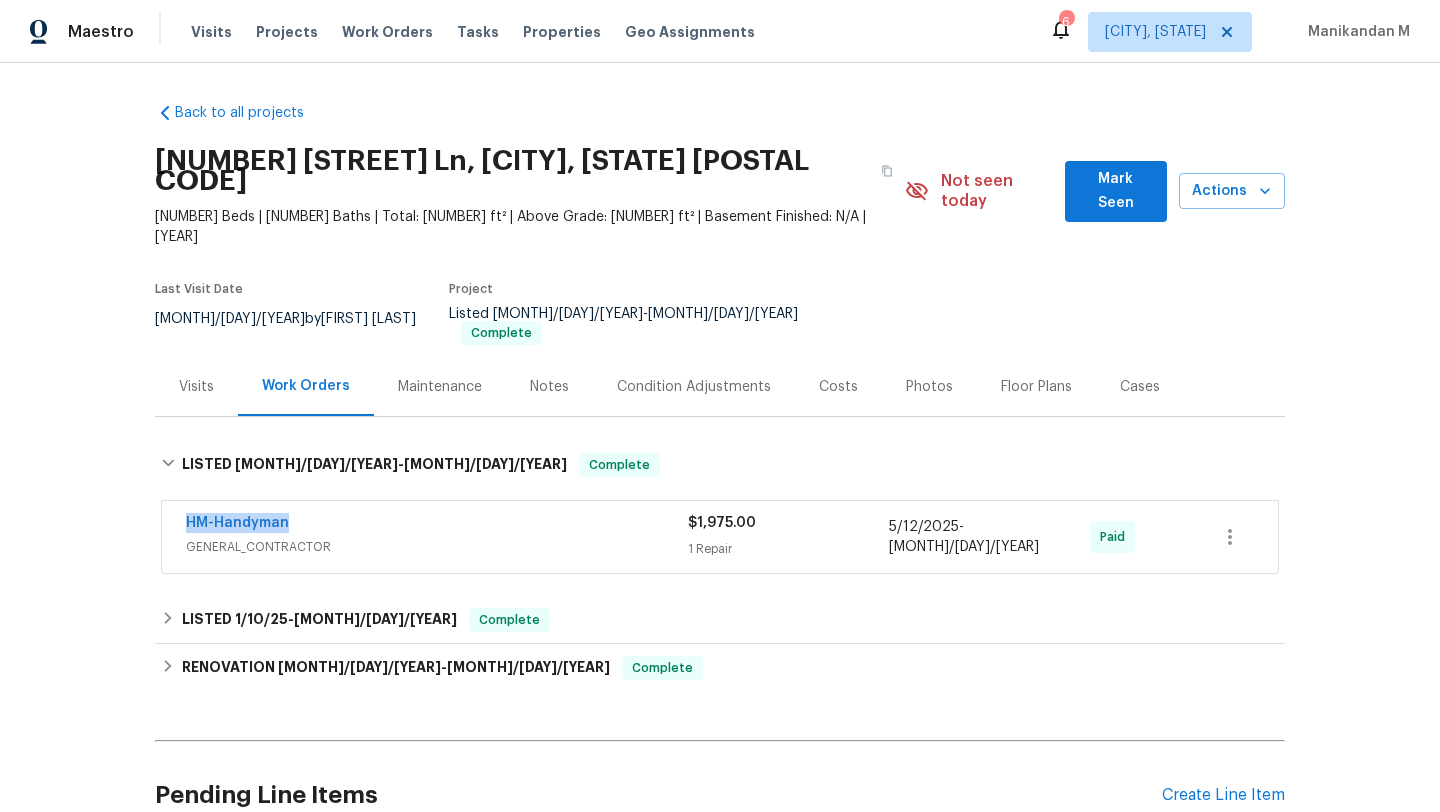 drag, startPoint x: 161, startPoint y: 468, endPoint x: 322, endPoint y: 468, distance: 161 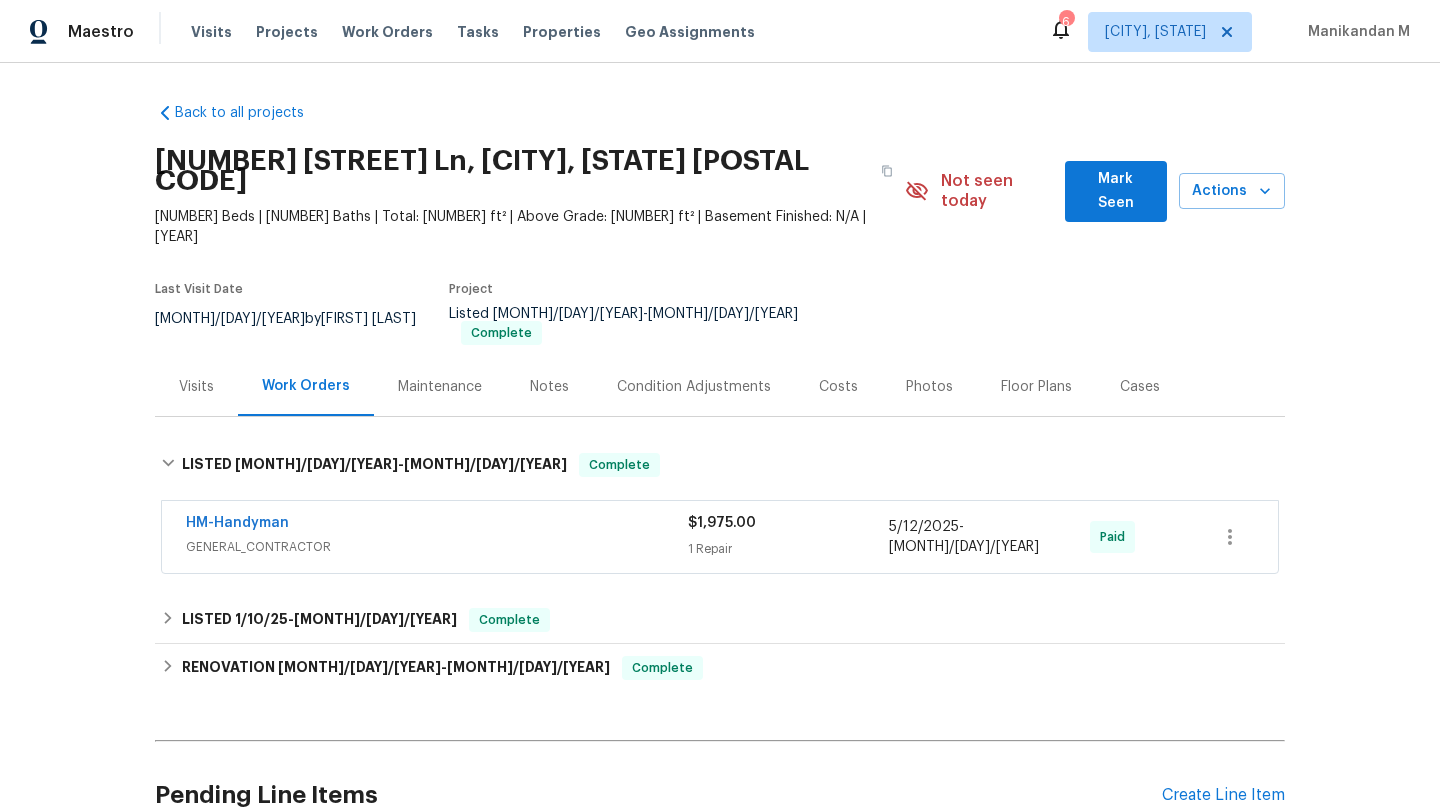 click on "GENERAL_CONTRACTOR" at bounding box center [437, 547] 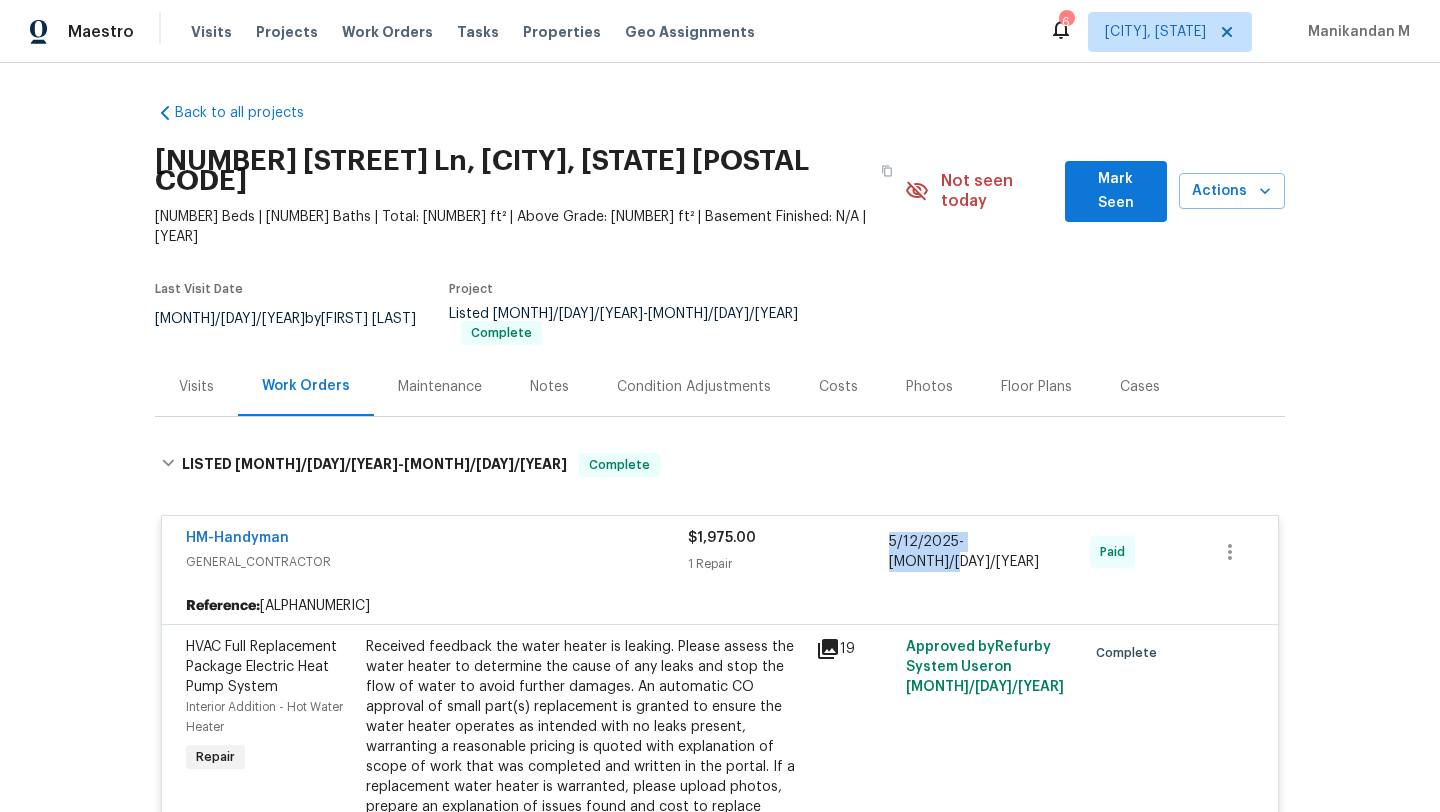 drag, startPoint x: 890, startPoint y: 498, endPoint x: 1024, endPoint y: 494, distance: 134.0597 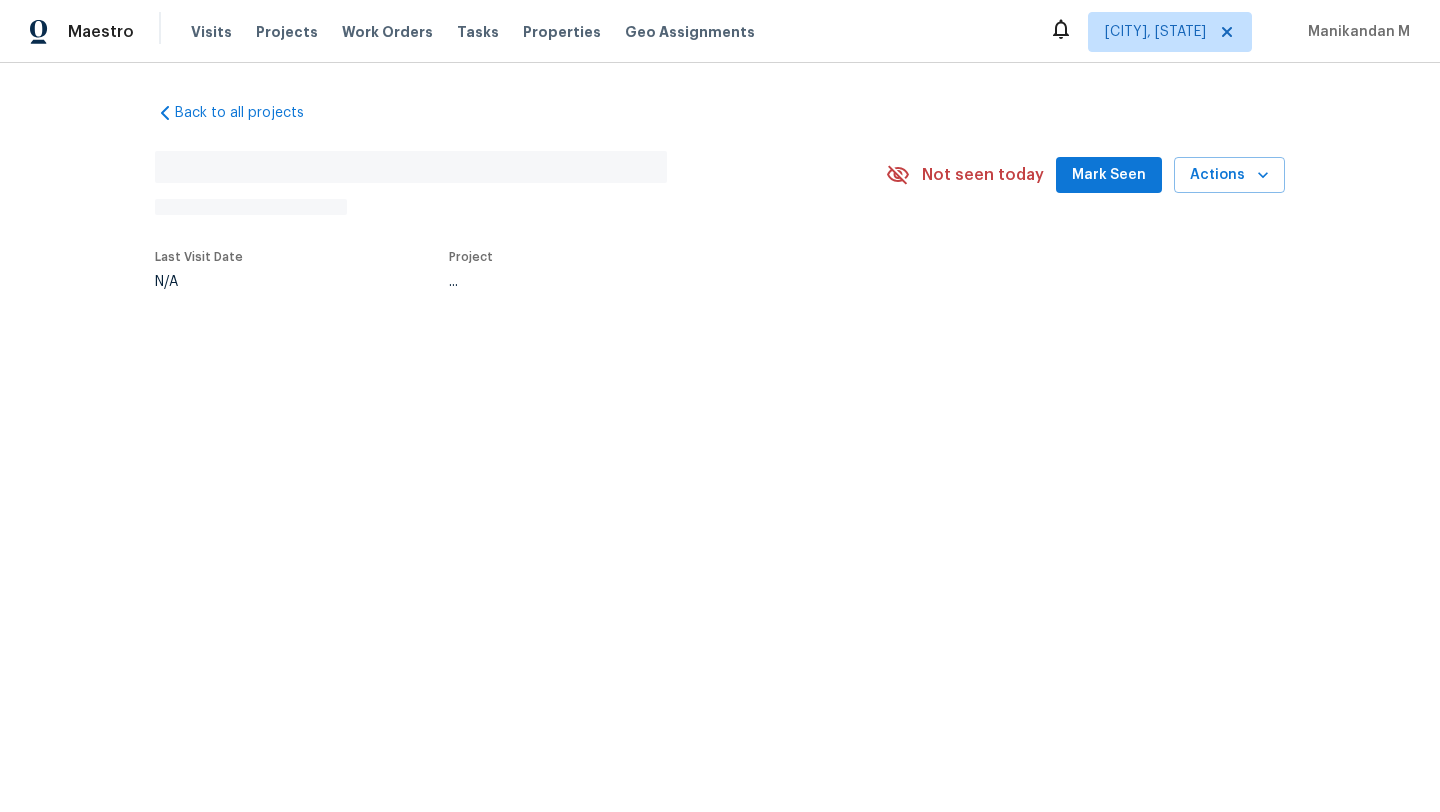 scroll, scrollTop: 0, scrollLeft: 0, axis: both 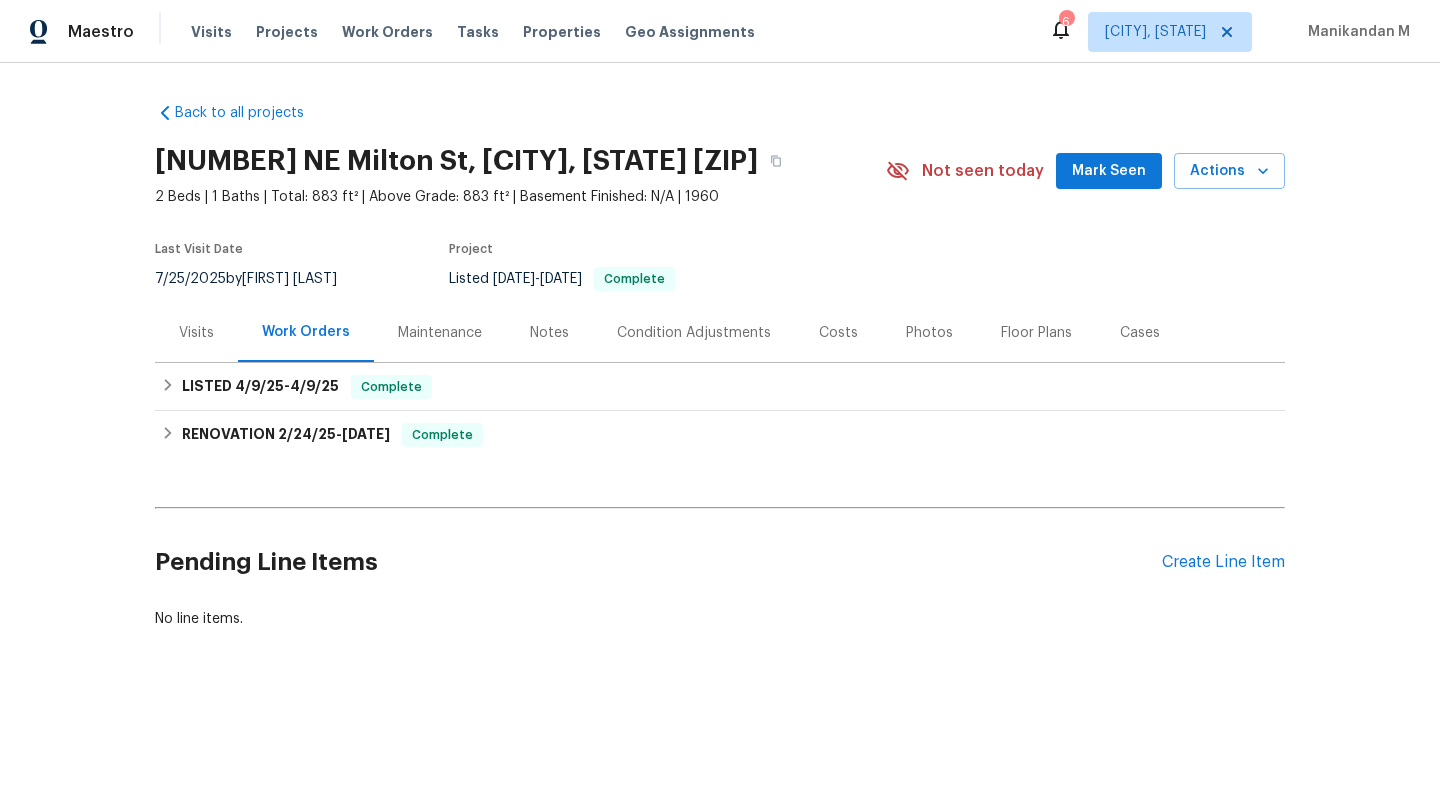 click on "Work Orders" at bounding box center (306, 332) 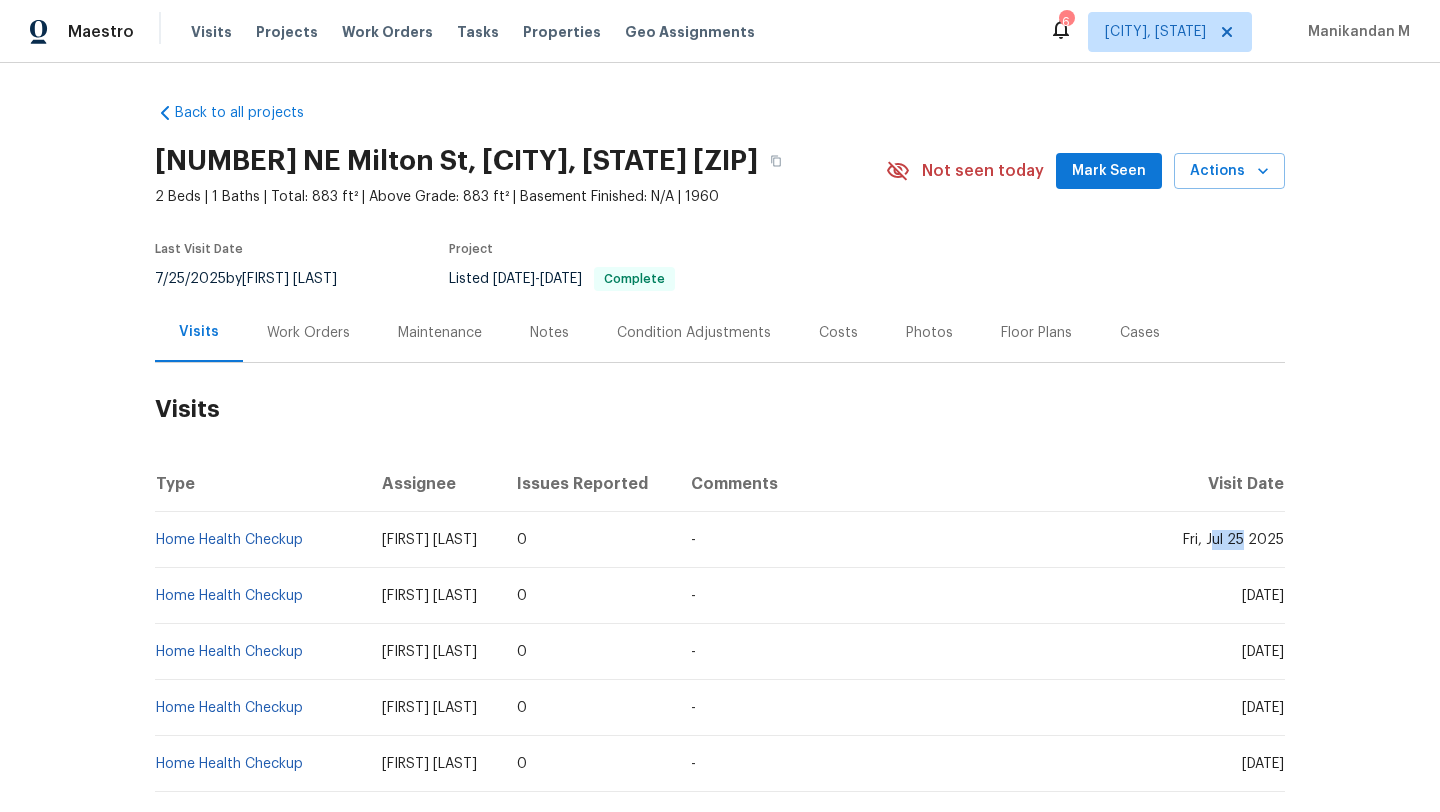 drag, startPoint x: 1205, startPoint y: 539, endPoint x: 1239, endPoint y: 541, distance: 34.058773 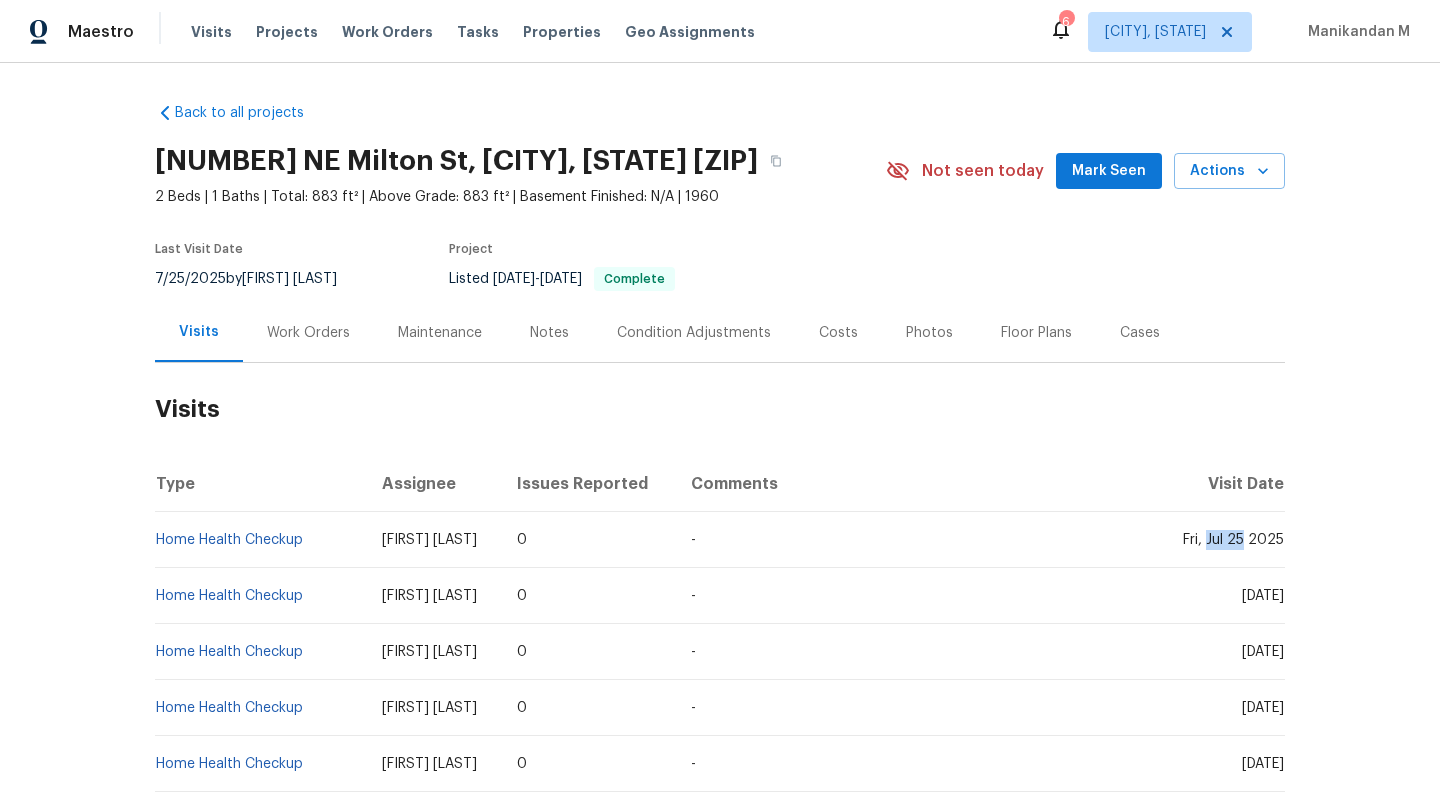 drag, startPoint x: 1204, startPoint y: 537, endPoint x: 1239, endPoint y: 539, distance: 35.057095 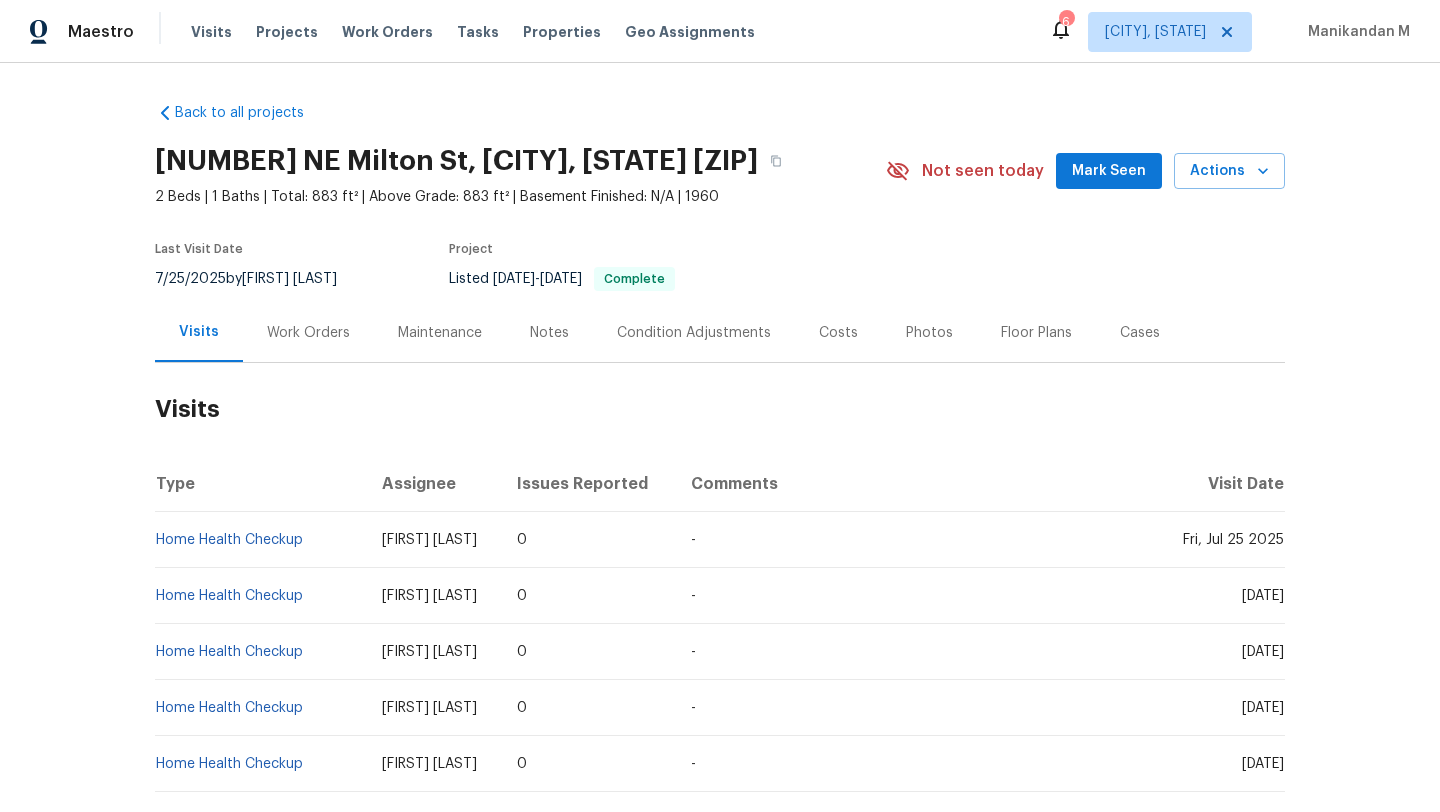 click on "Work Orders" at bounding box center [308, 333] 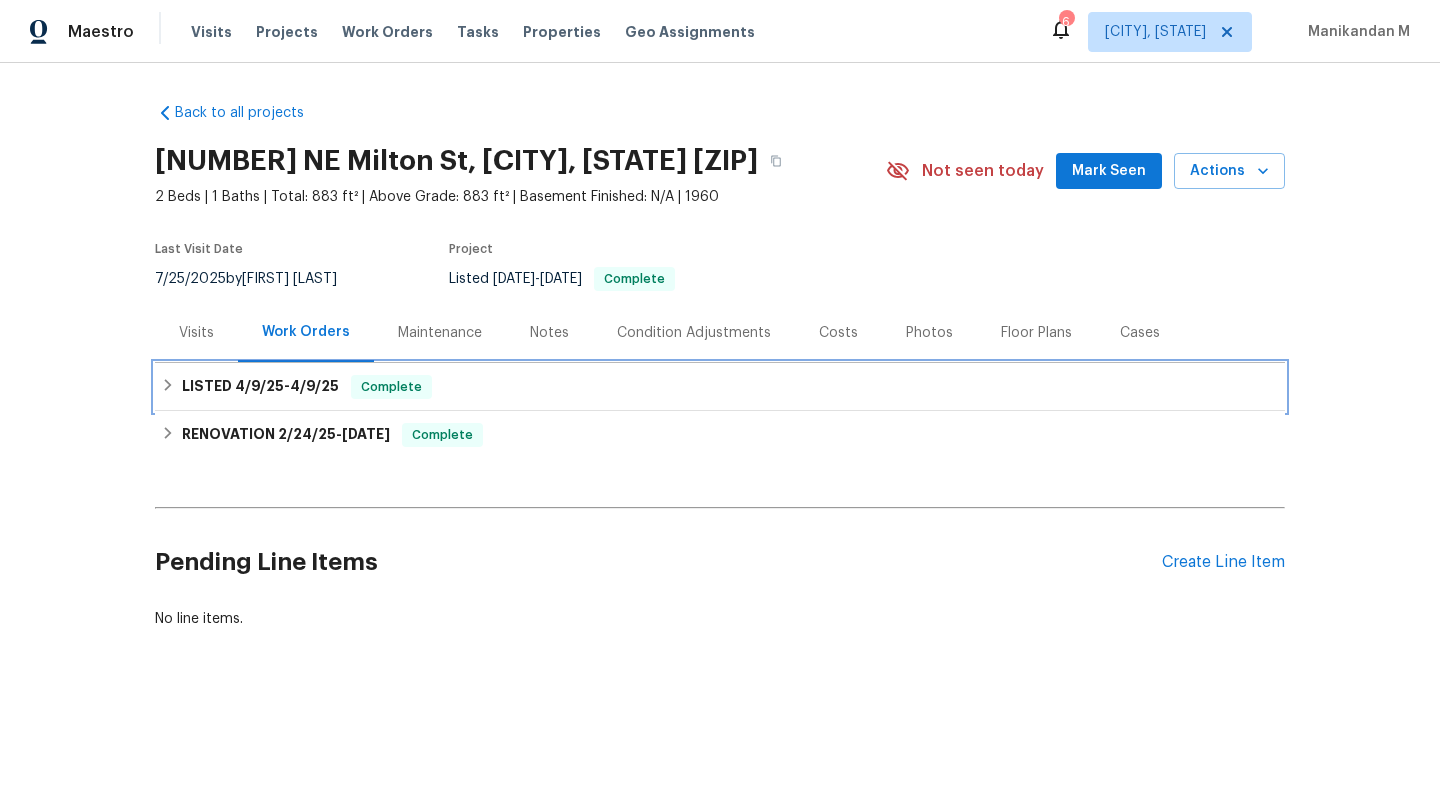 click on "LISTED   [DATE]  -  [DATE] Complete" at bounding box center [720, 387] 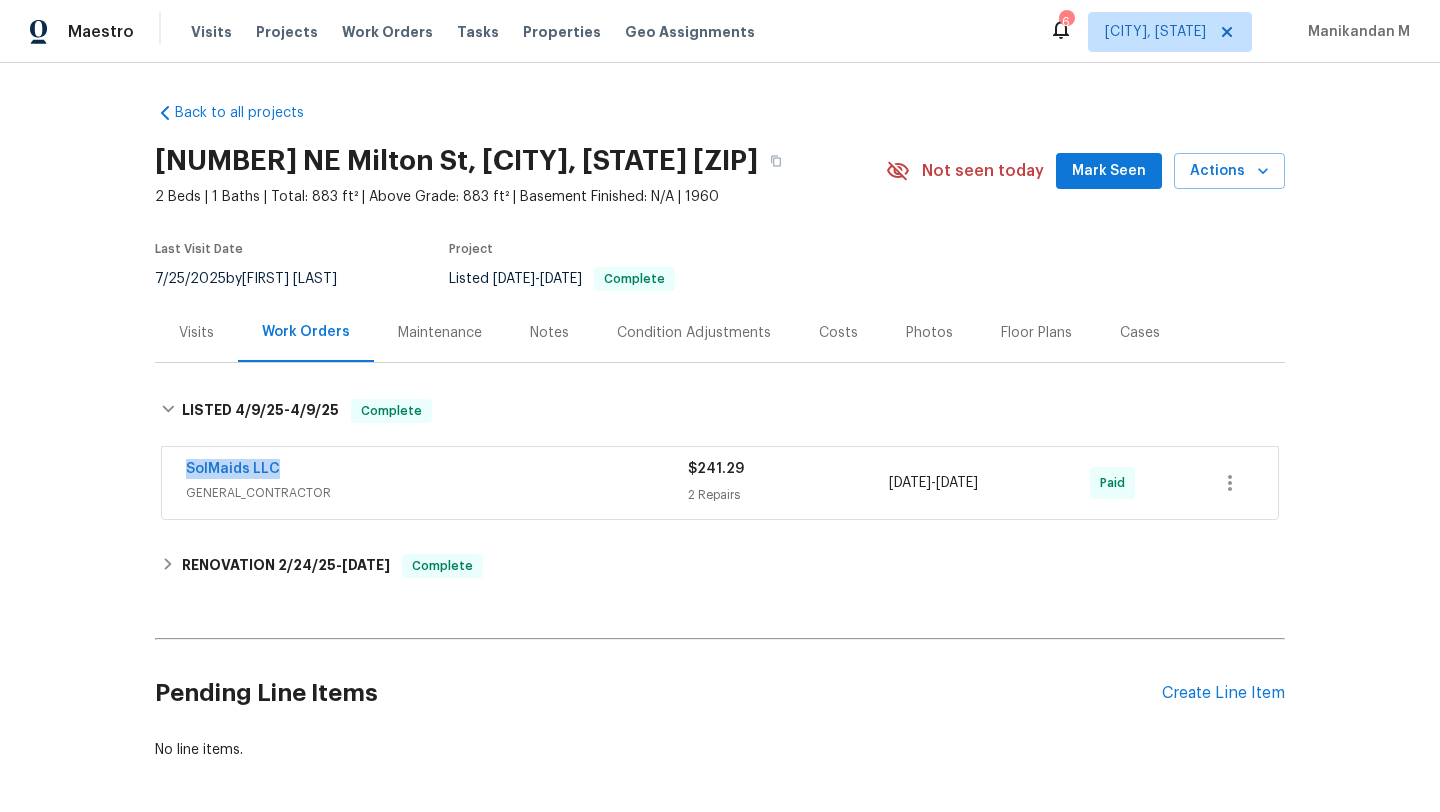 drag, startPoint x: 173, startPoint y: 463, endPoint x: 359, endPoint y: 463, distance: 186 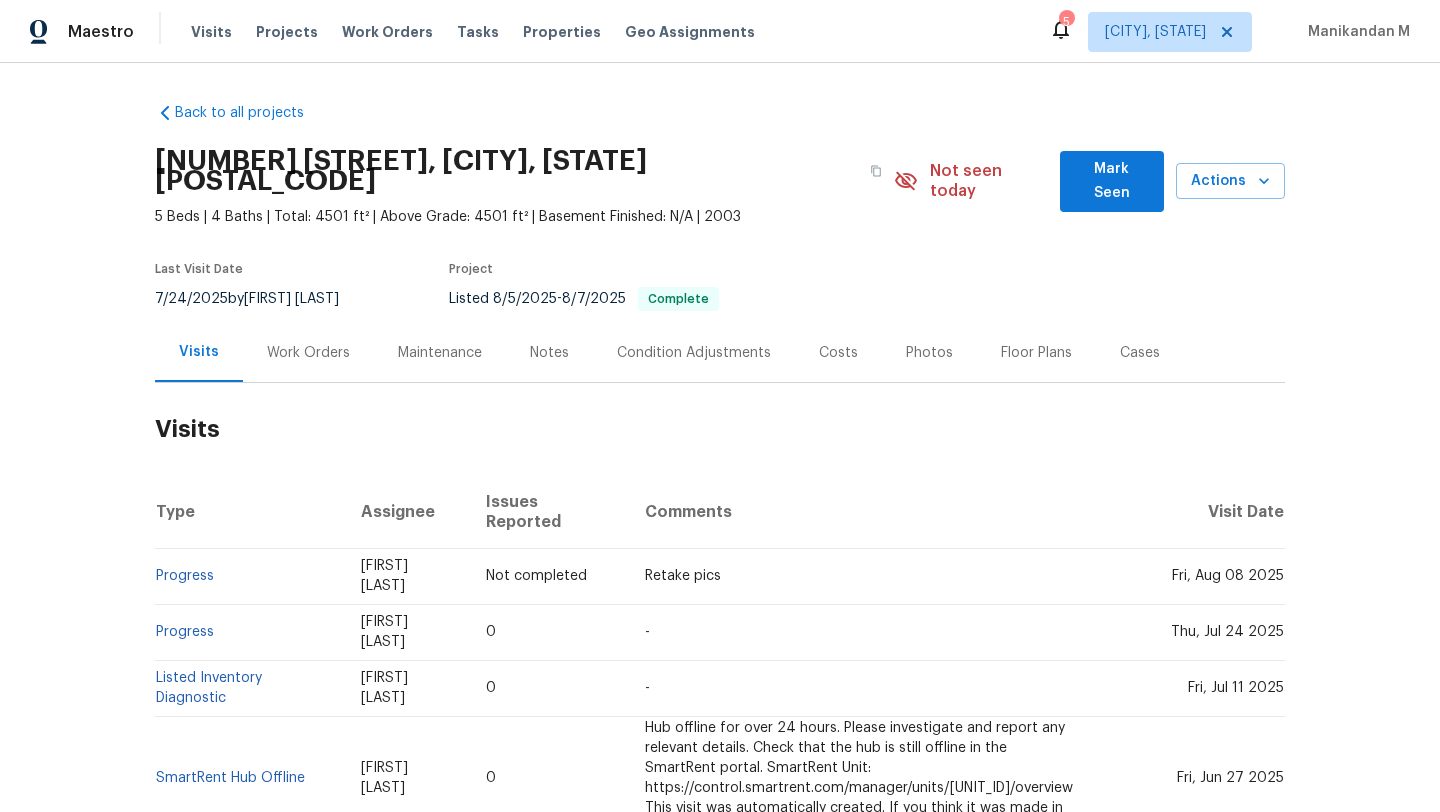 scroll, scrollTop: 0, scrollLeft: 0, axis: both 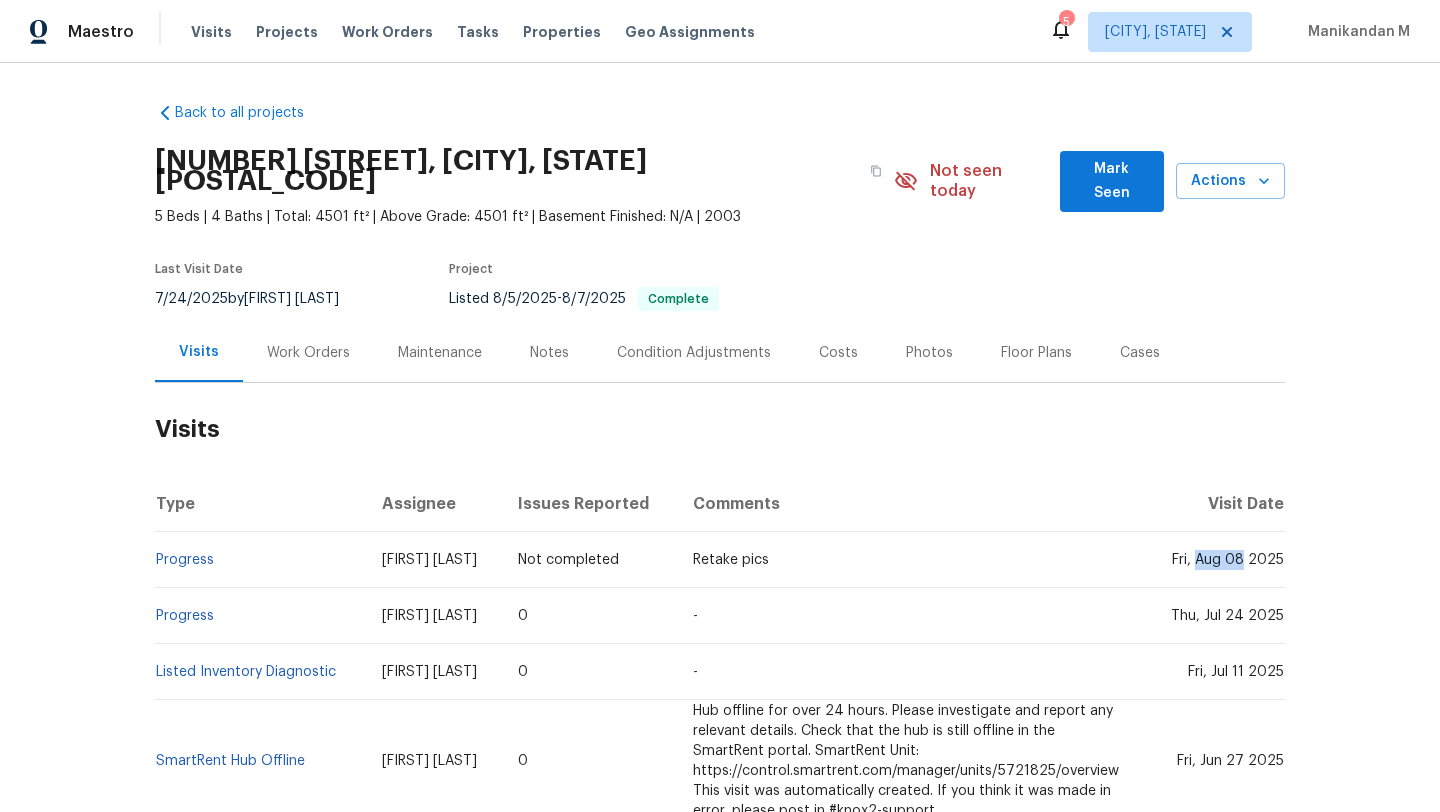 drag, startPoint x: 1192, startPoint y: 543, endPoint x: 1239, endPoint y: 543, distance: 47 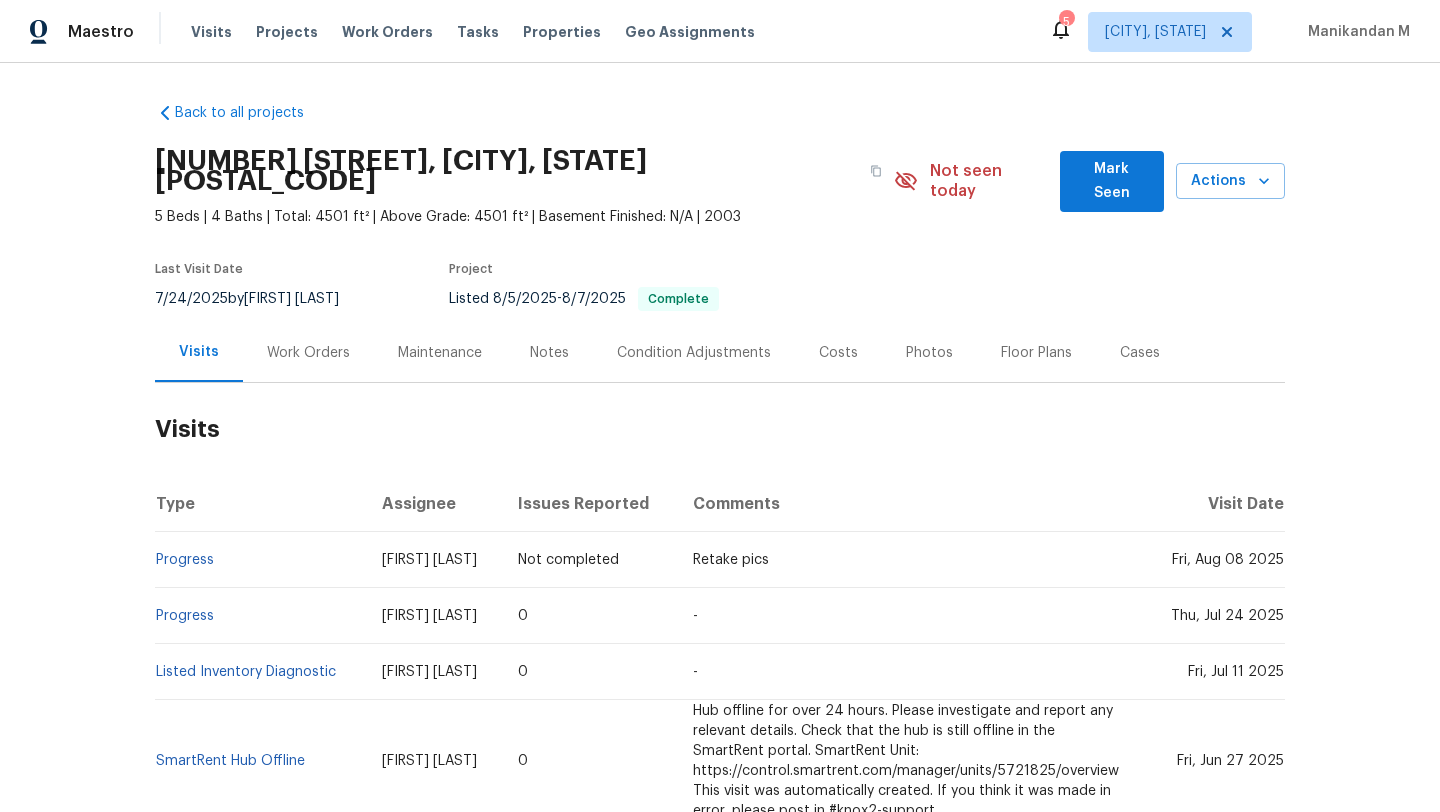 click on "Work Orders" at bounding box center [308, 352] 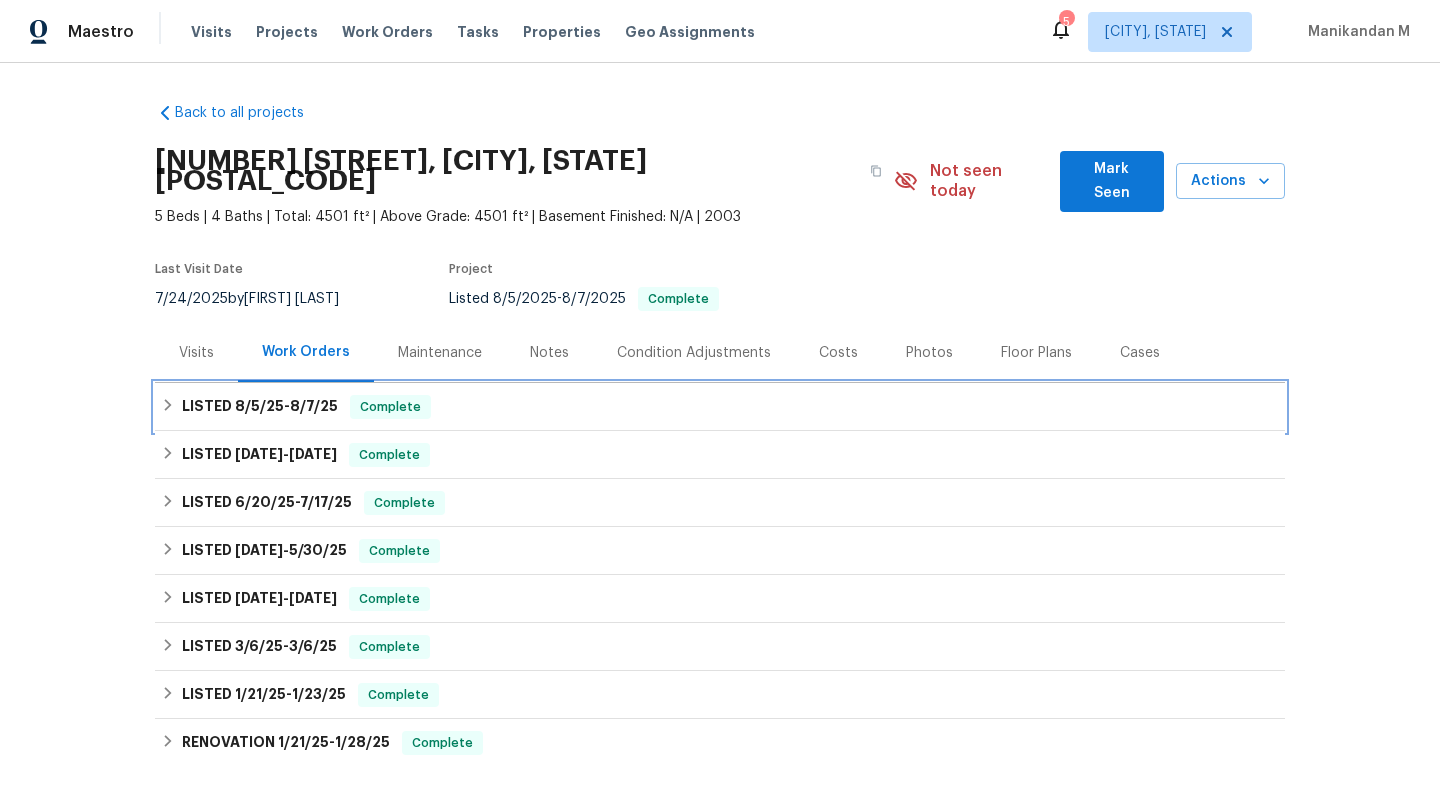 click on "LISTED   [DATE]  -  [DATE]" at bounding box center (260, 407) 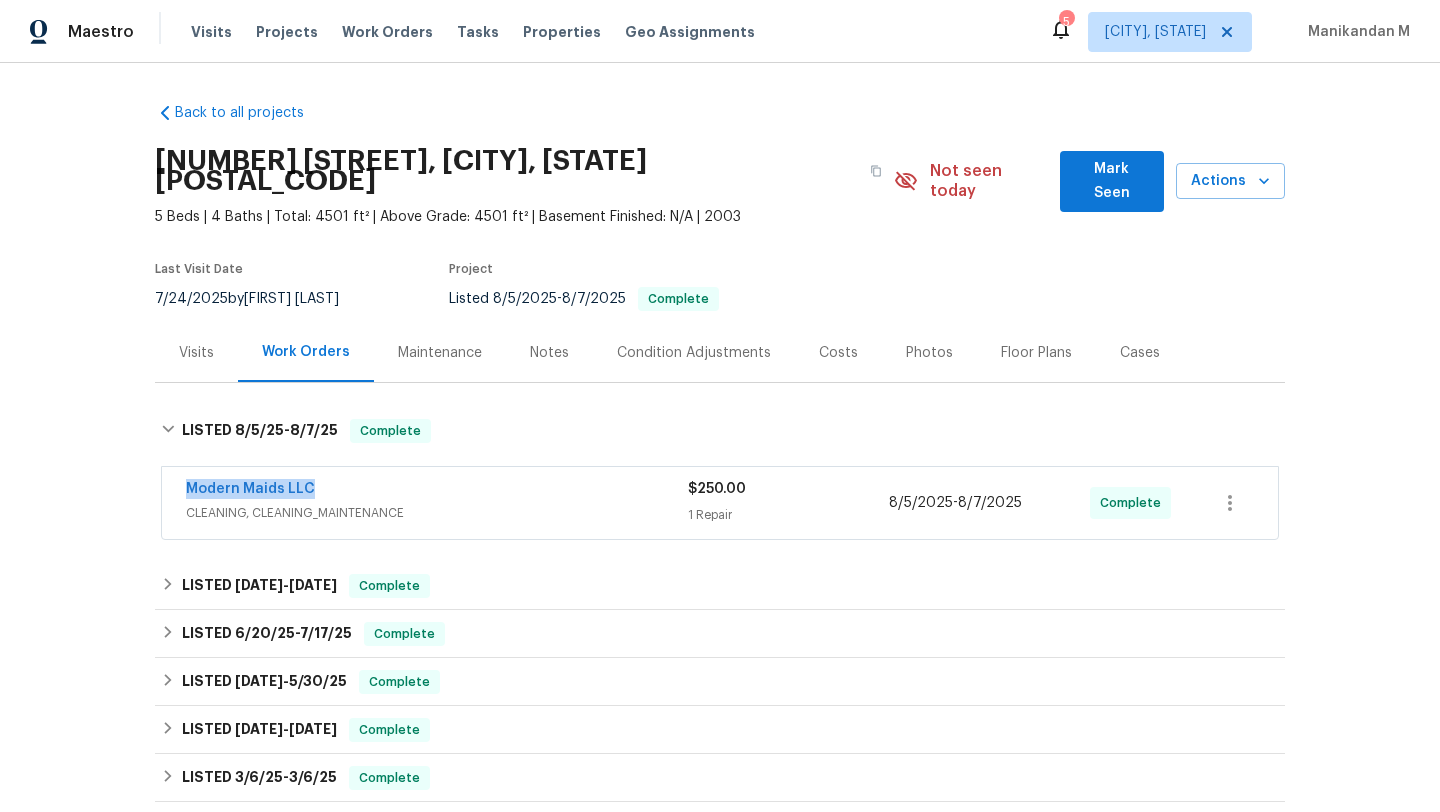 drag, startPoint x: 298, startPoint y: 470, endPoint x: 338, endPoint y: 470, distance: 40 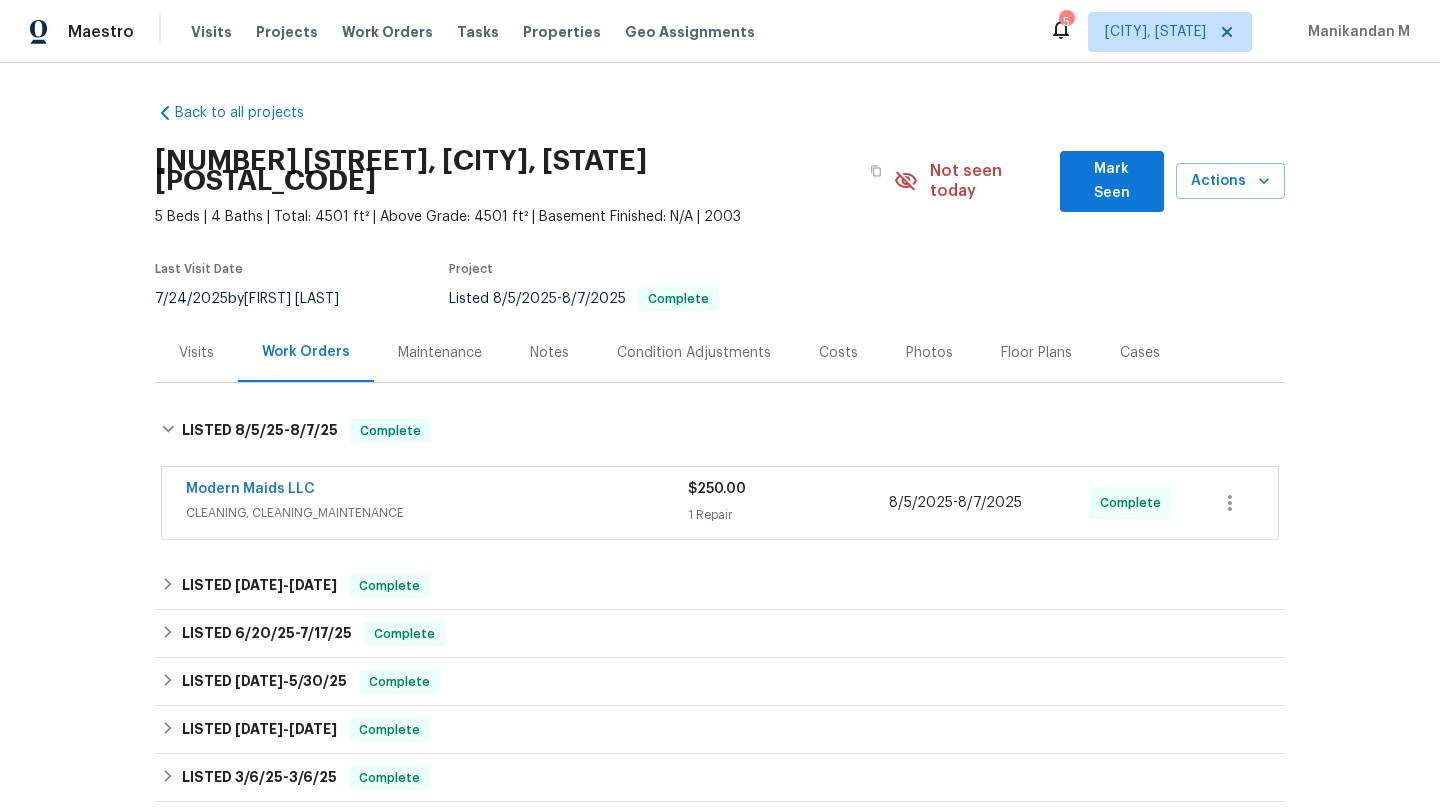click on "Modern Maids LLC CLEANING, CLEANING_MAINTENANCE $250.00 1 Repair 8/5/2025  -  8/7/2025 Complete" at bounding box center [720, 503] 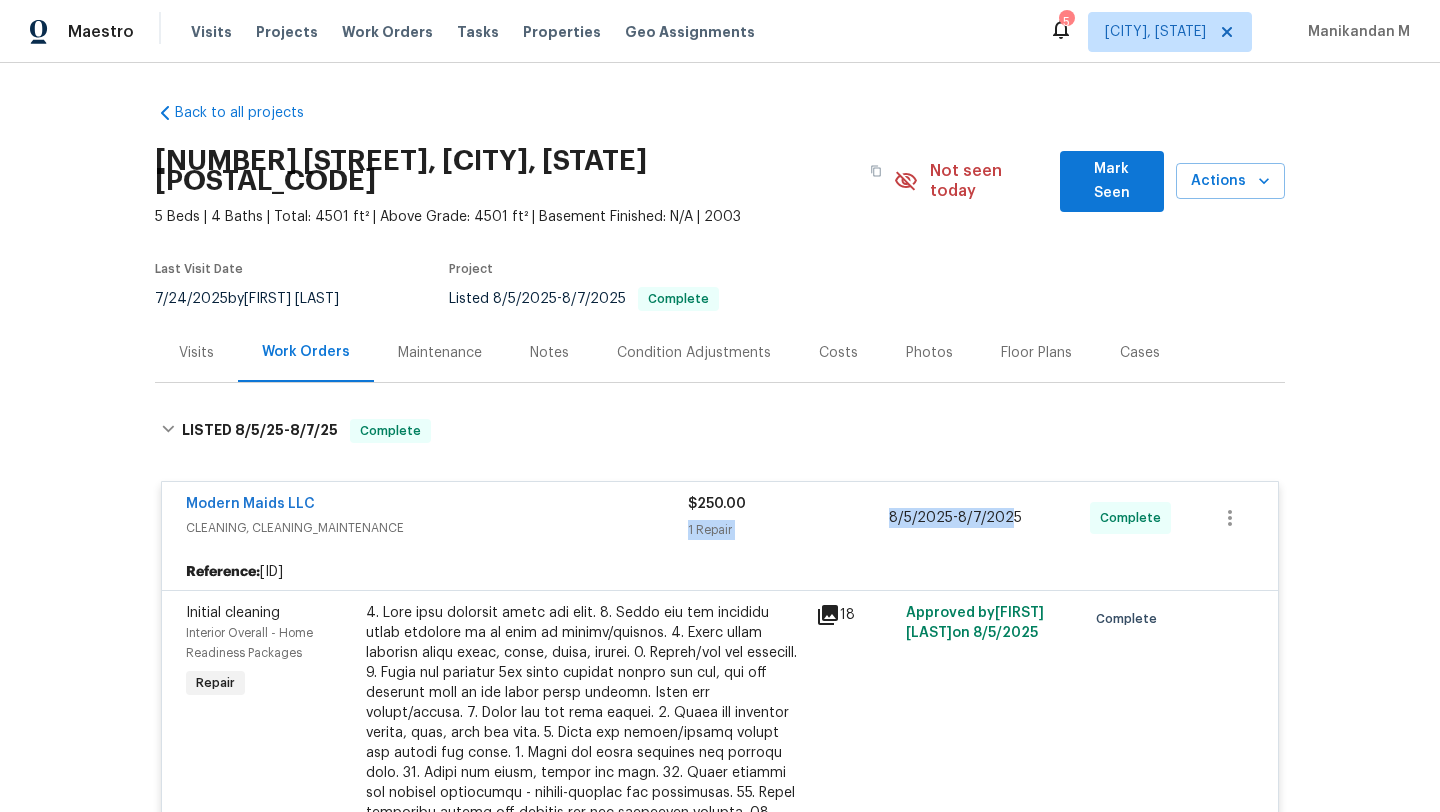 drag, startPoint x: 879, startPoint y: 498, endPoint x: 1003, endPoint y: 499, distance: 124.004036 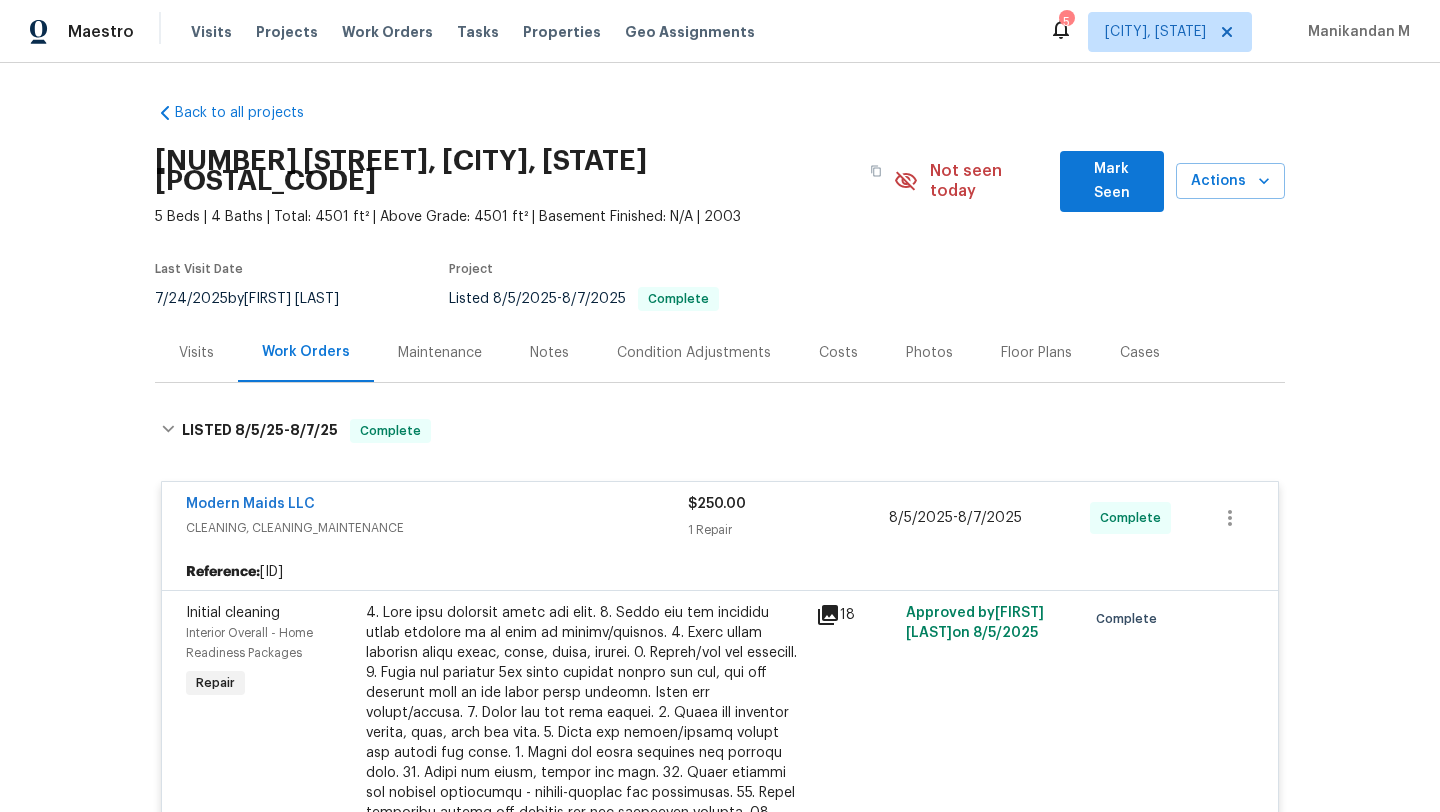 click on "8/5/2025  -  8/7/2025" at bounding box center [989, 518] 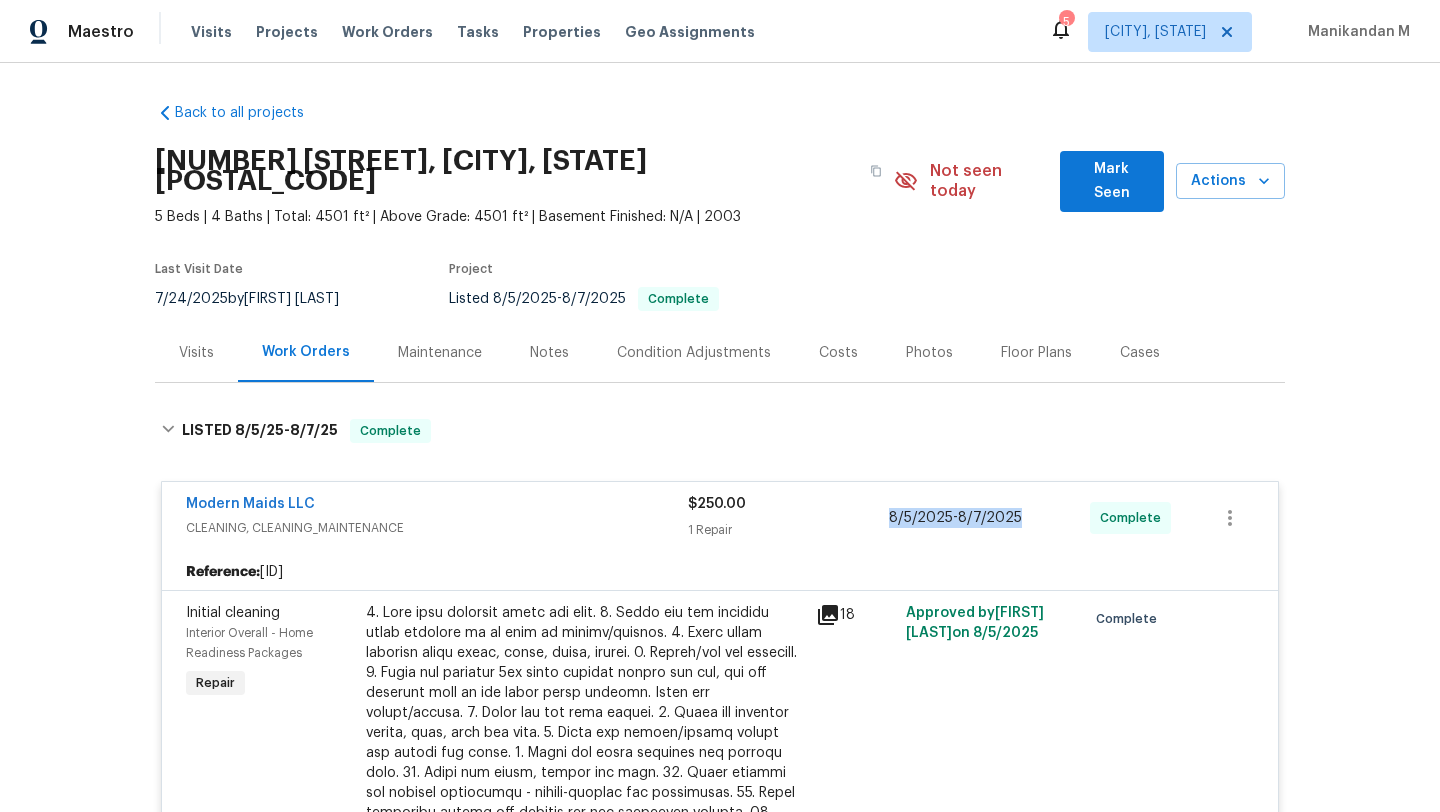 drag, startPoint x: 935, startPoint y: 496, endPoint x: 1033, endPoint y: 496, distance: 98 